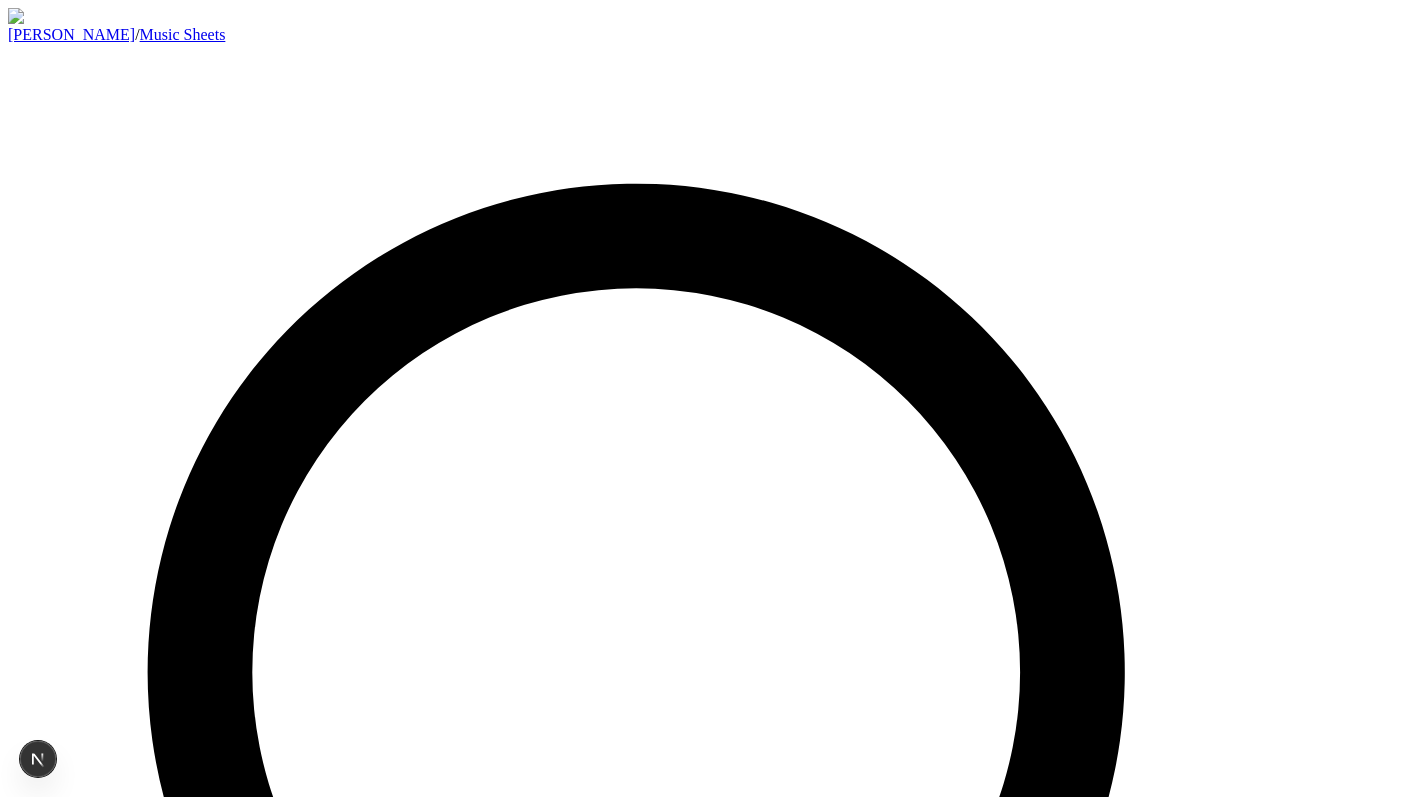 scroll, scrollTop: 0, scrollLeft: 0, axis: both 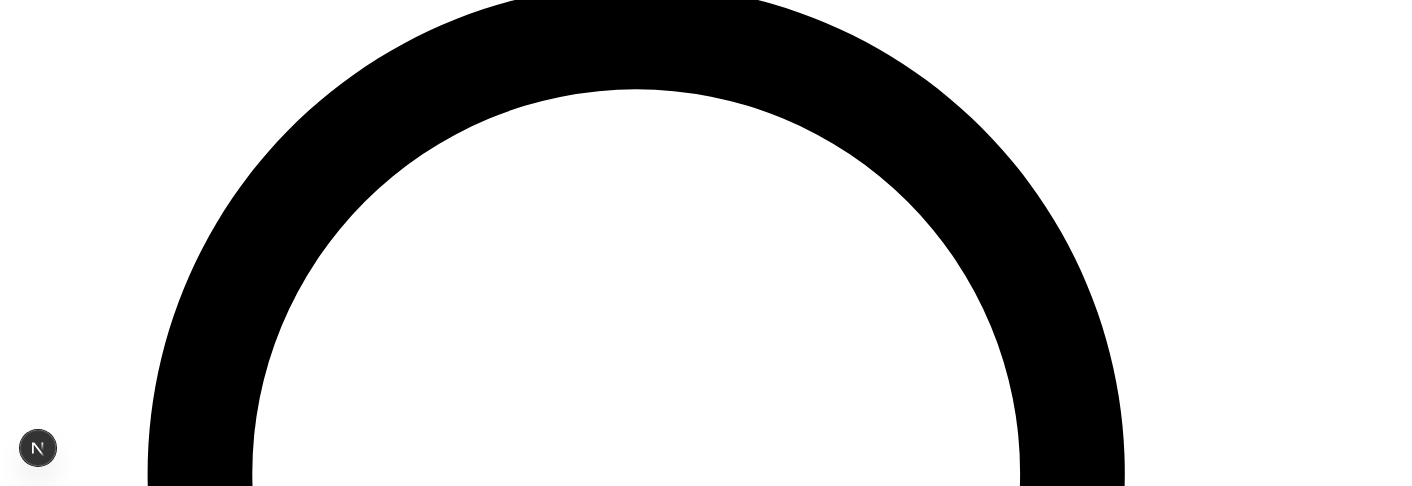 click at bounding box center [208, 3170] 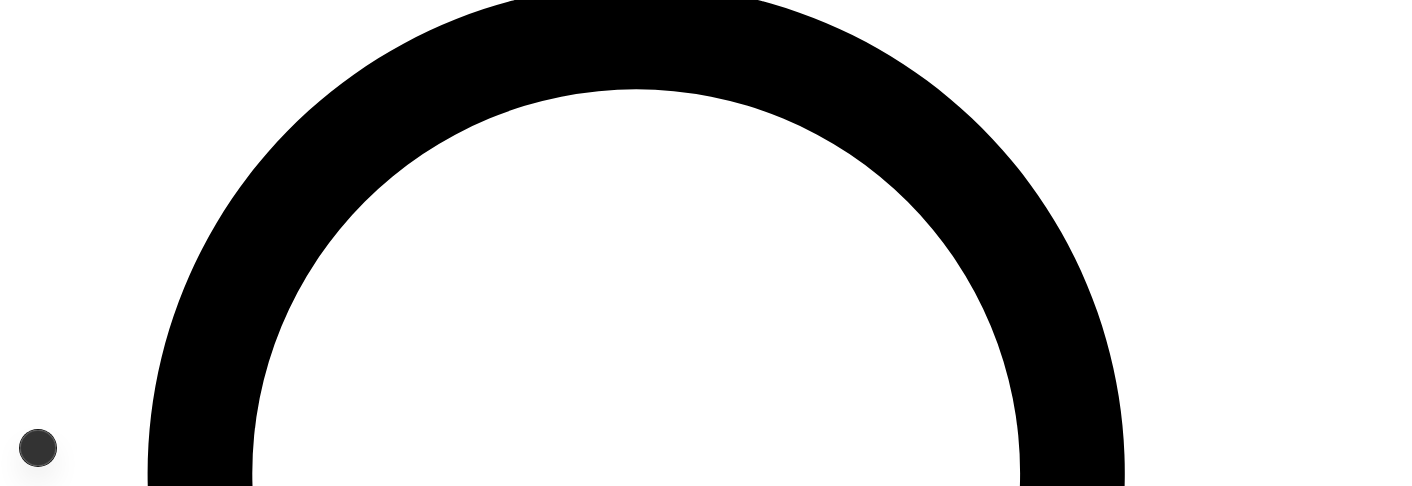 scroll, scrollTop: 0, scrollLeft: 0, axis: both 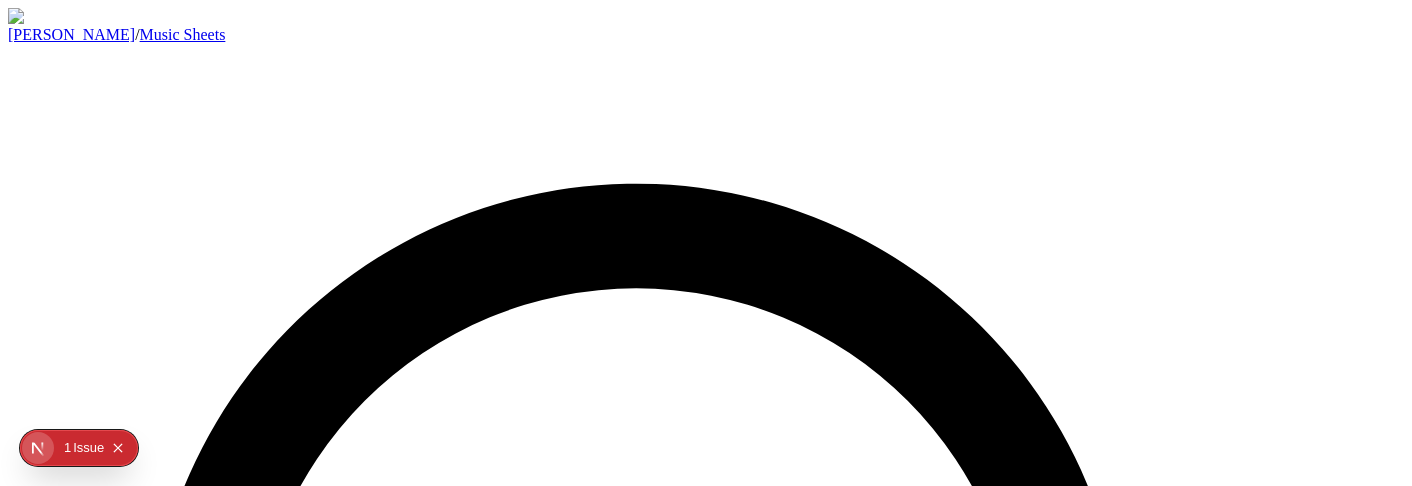 click on "Home Gap  2019 Hans Zimmer X-Men: Dark Phoenix 4.0 (1,643 reviews) Discover the beautiful arrangement of this piece, carefully crafted for piano. Perfect for intermediate to advanced pianists looking to expand their repertoire. Add to cart € 2.00 EUR High-quality PDF format Instant download Print-ready sheet music Lifetime access" at bounding box center [706, 10891] 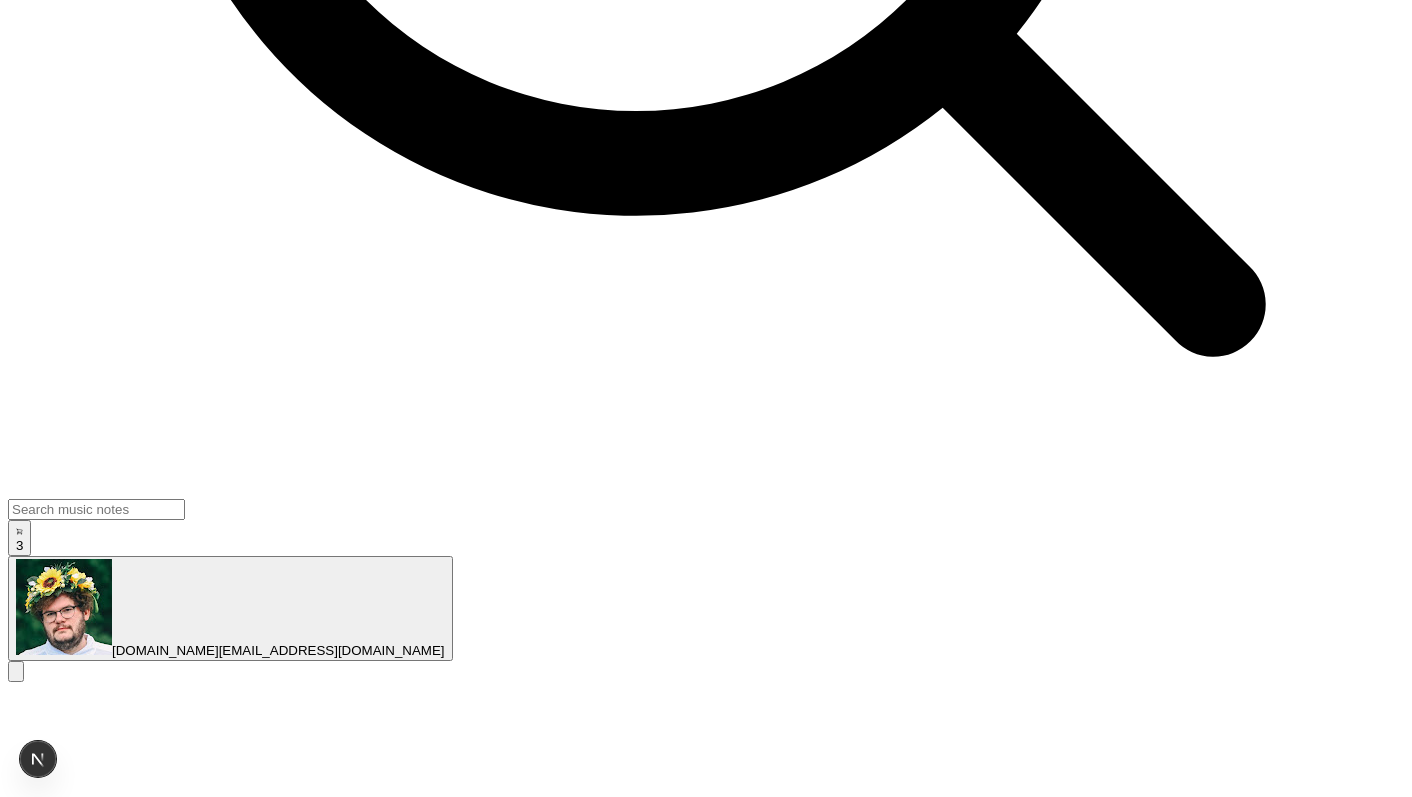 scroll, scrollTop: 0, scrollLeft: 0, axis: both 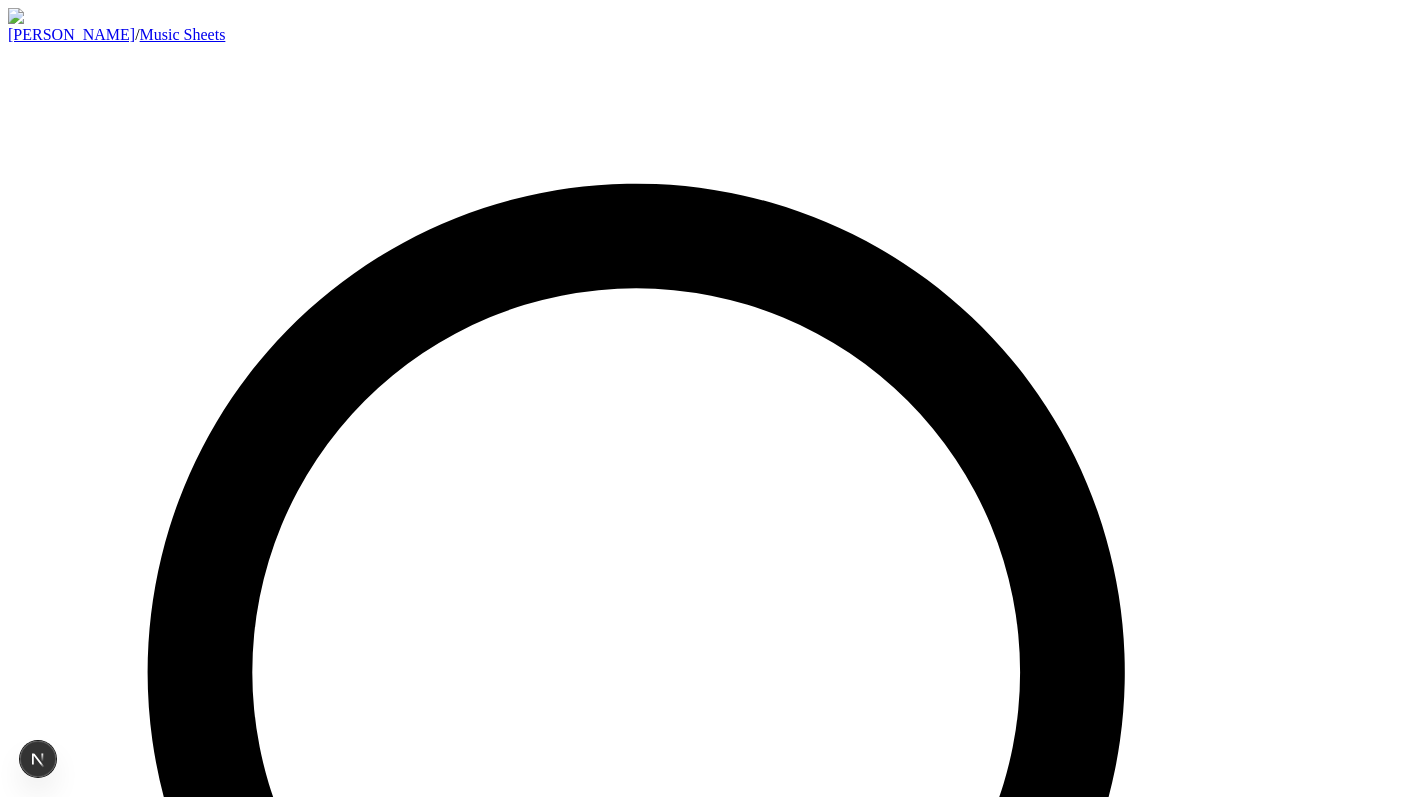 click on "3" at bounding box center (19, 1483) 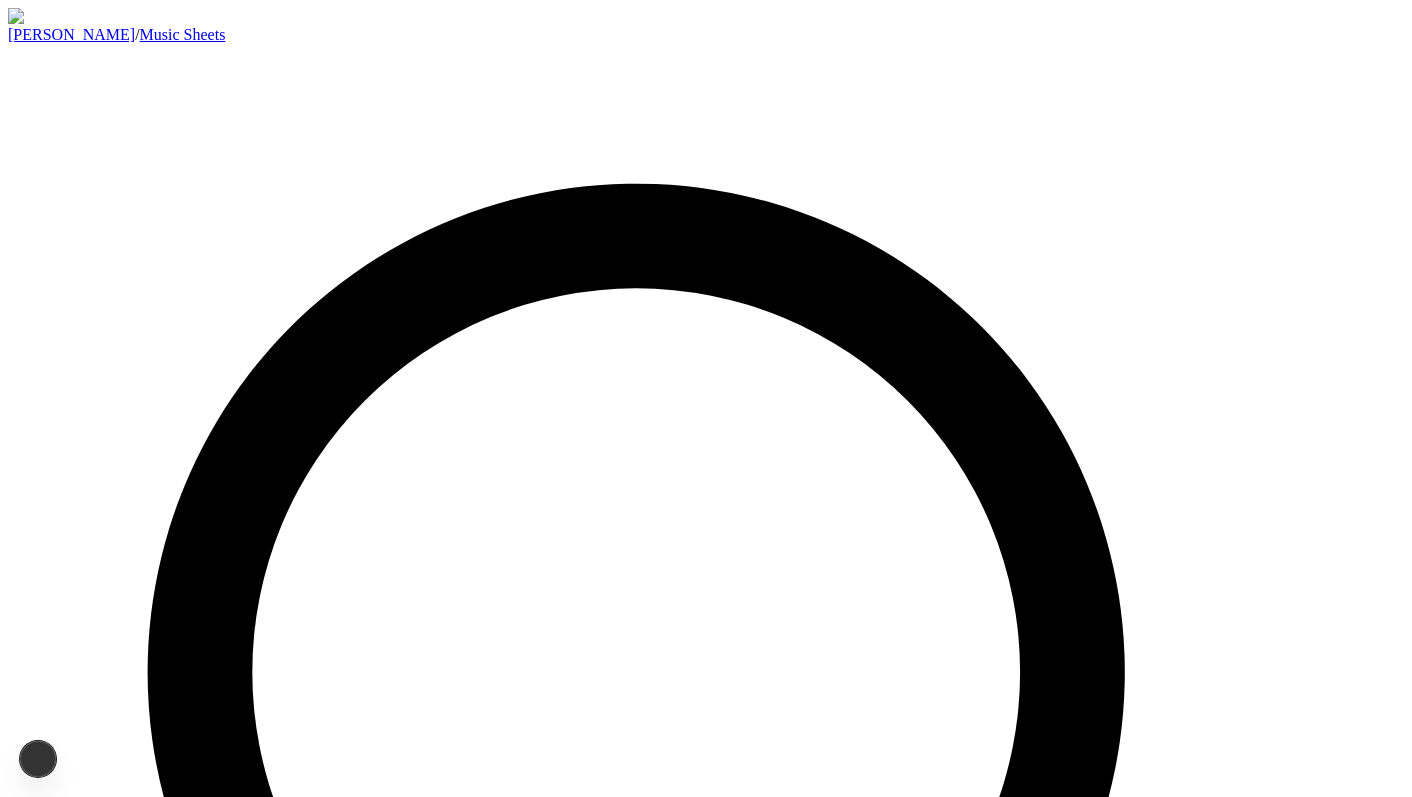click at bounding box center [29, 20150] 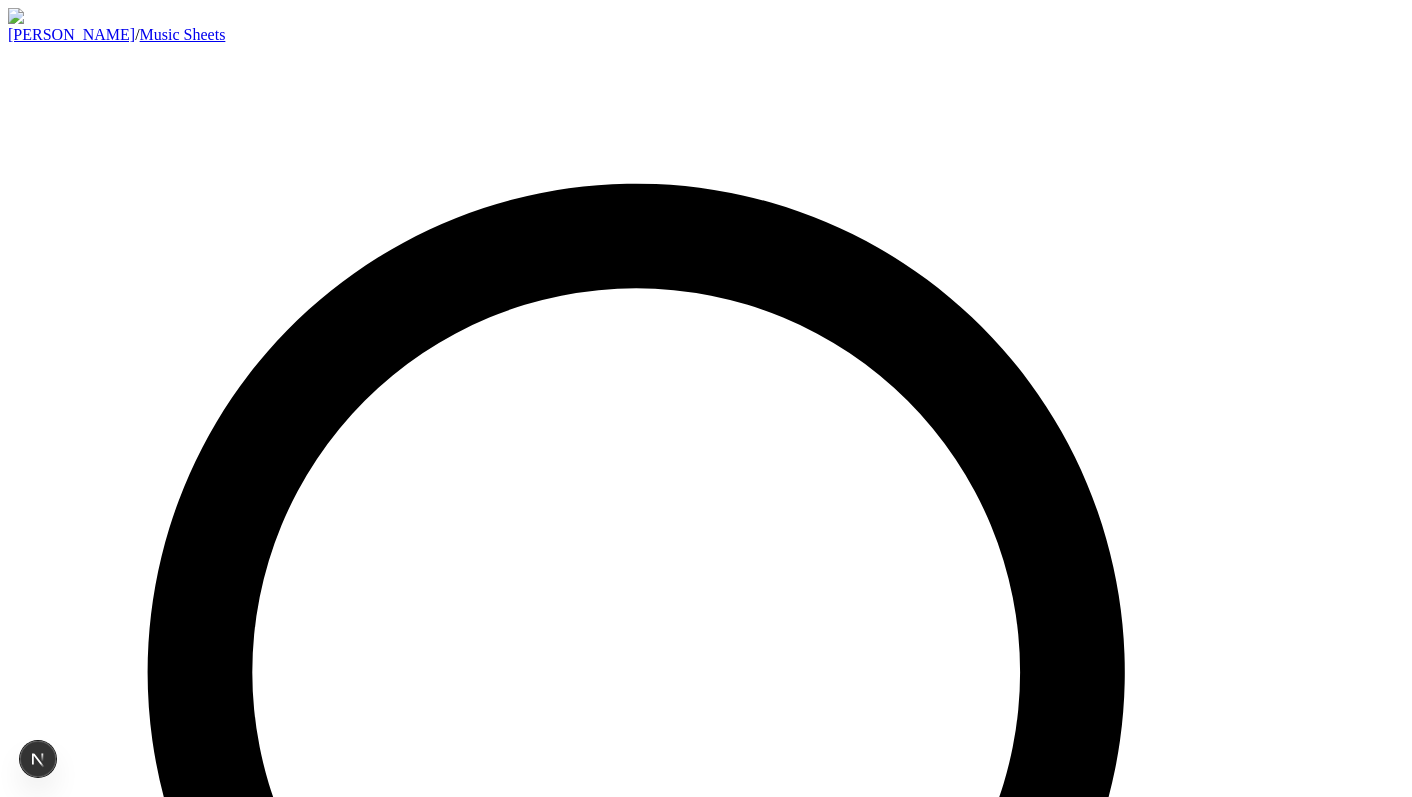 scroll, scrollTop: 0, scrollLeft: 0, axis: both 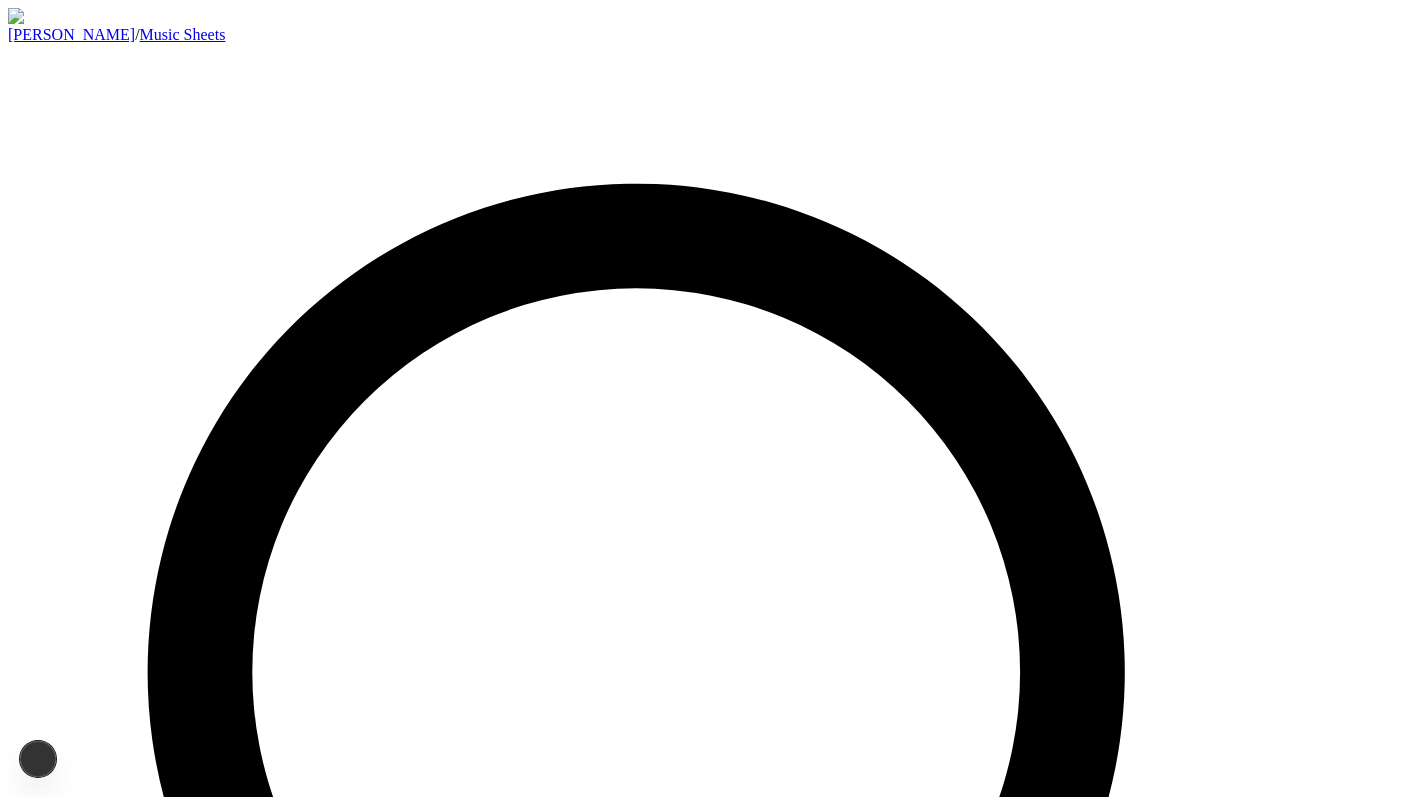 click on "[DOMAIN_NAME][EMAIL_ADDRESS][DOMAIN_NAME]" at bounding box center [278, 1580] 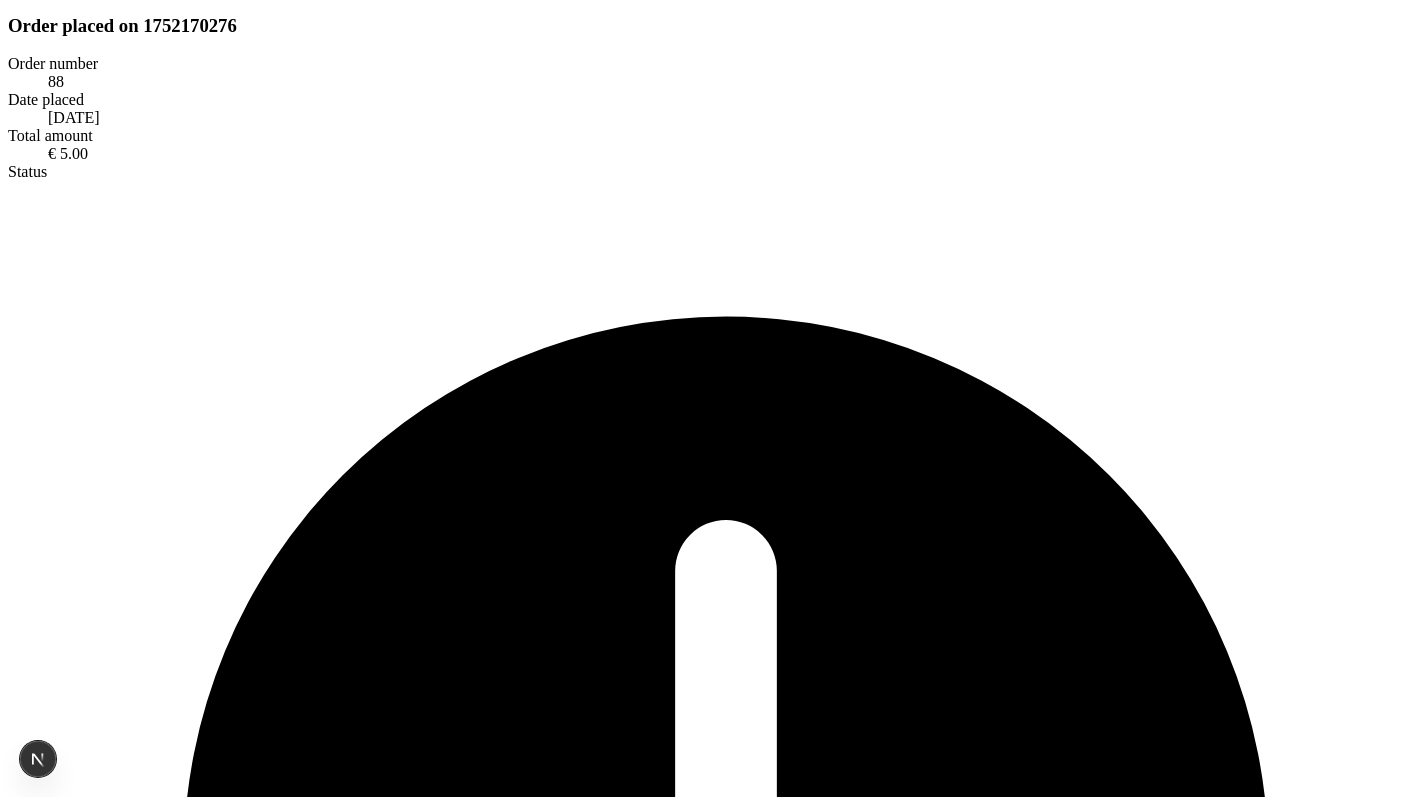 scroll, scrollTop: 2082, scrollLeft: 0, axis: vertical 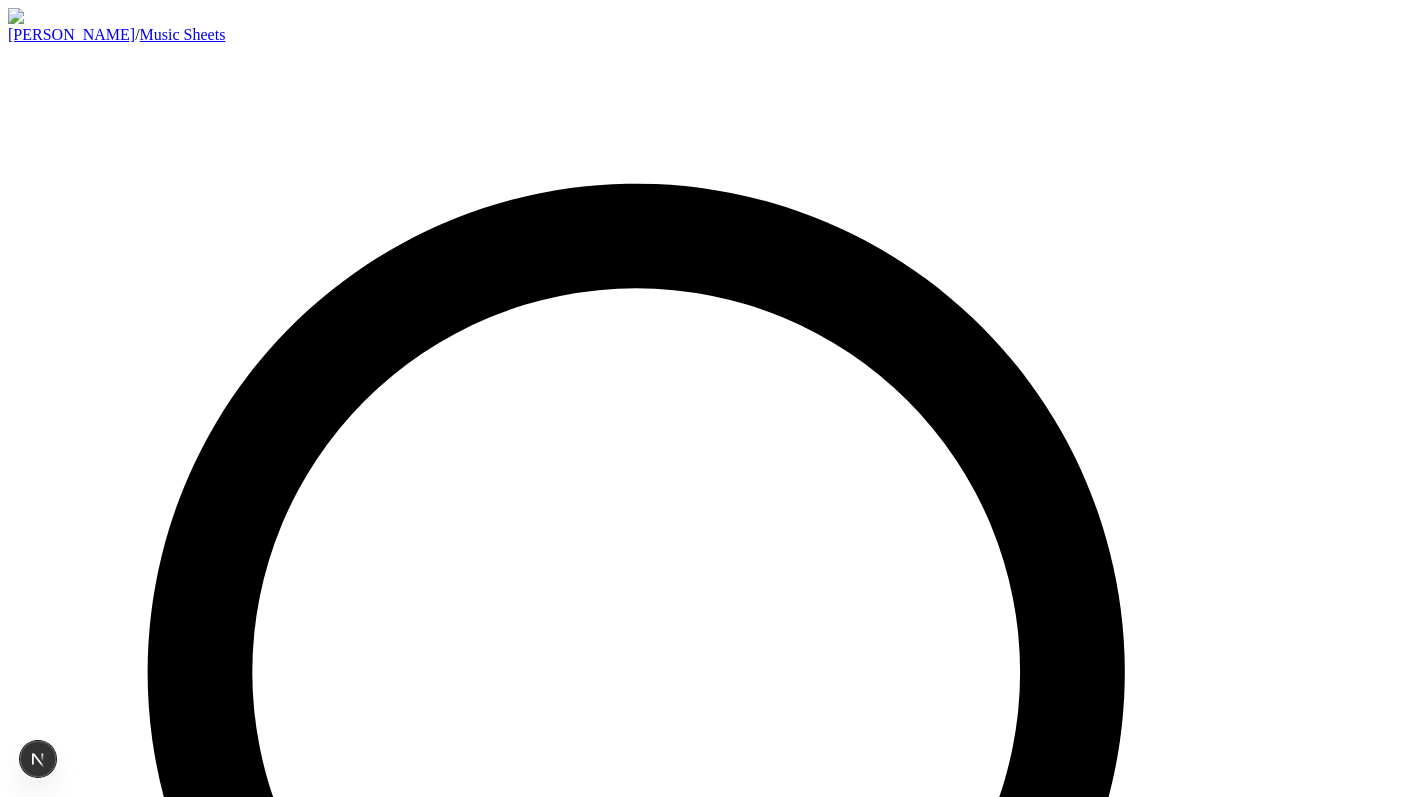 click at bounding box center [208, 3354] 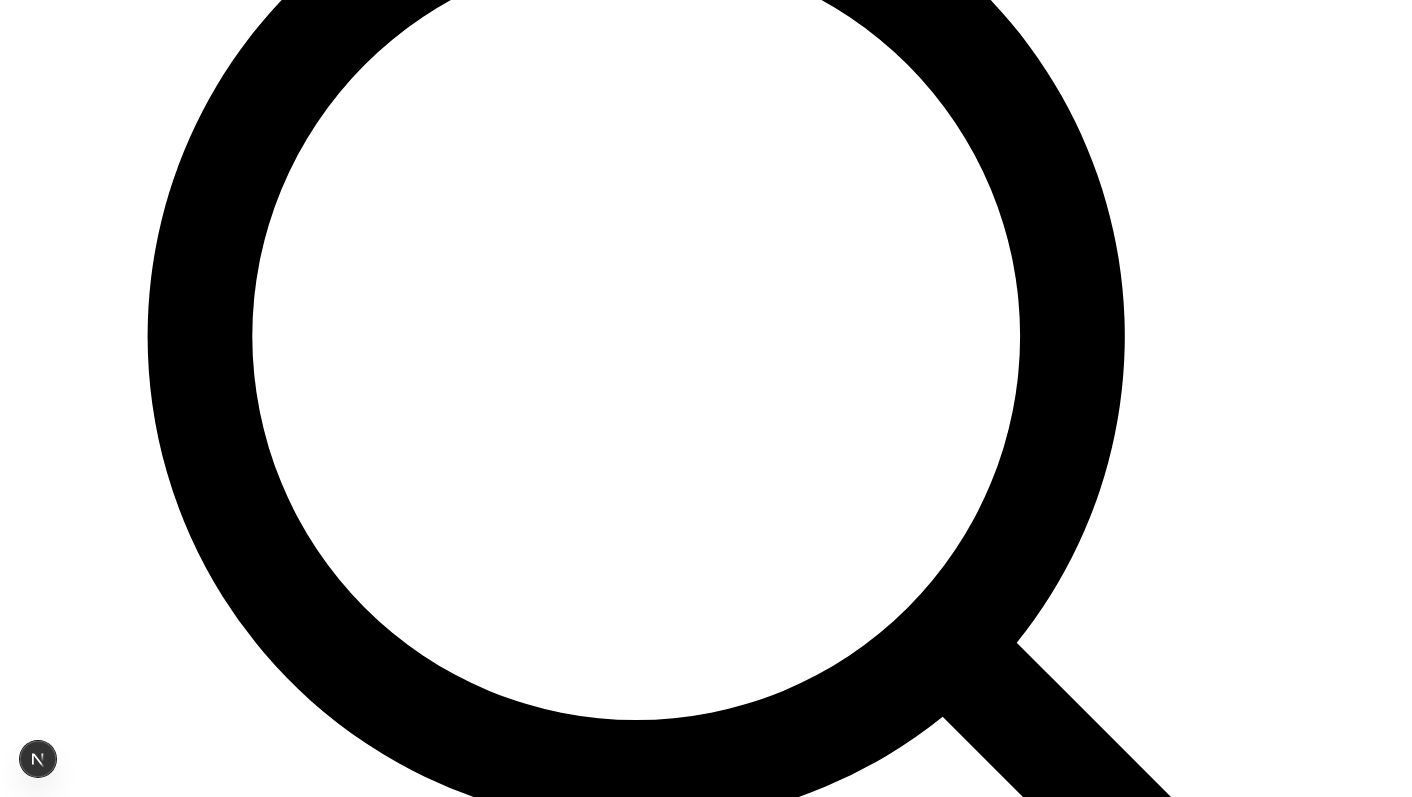 scroll, scrollTop: 0, scrollLeft: 0, axis: both 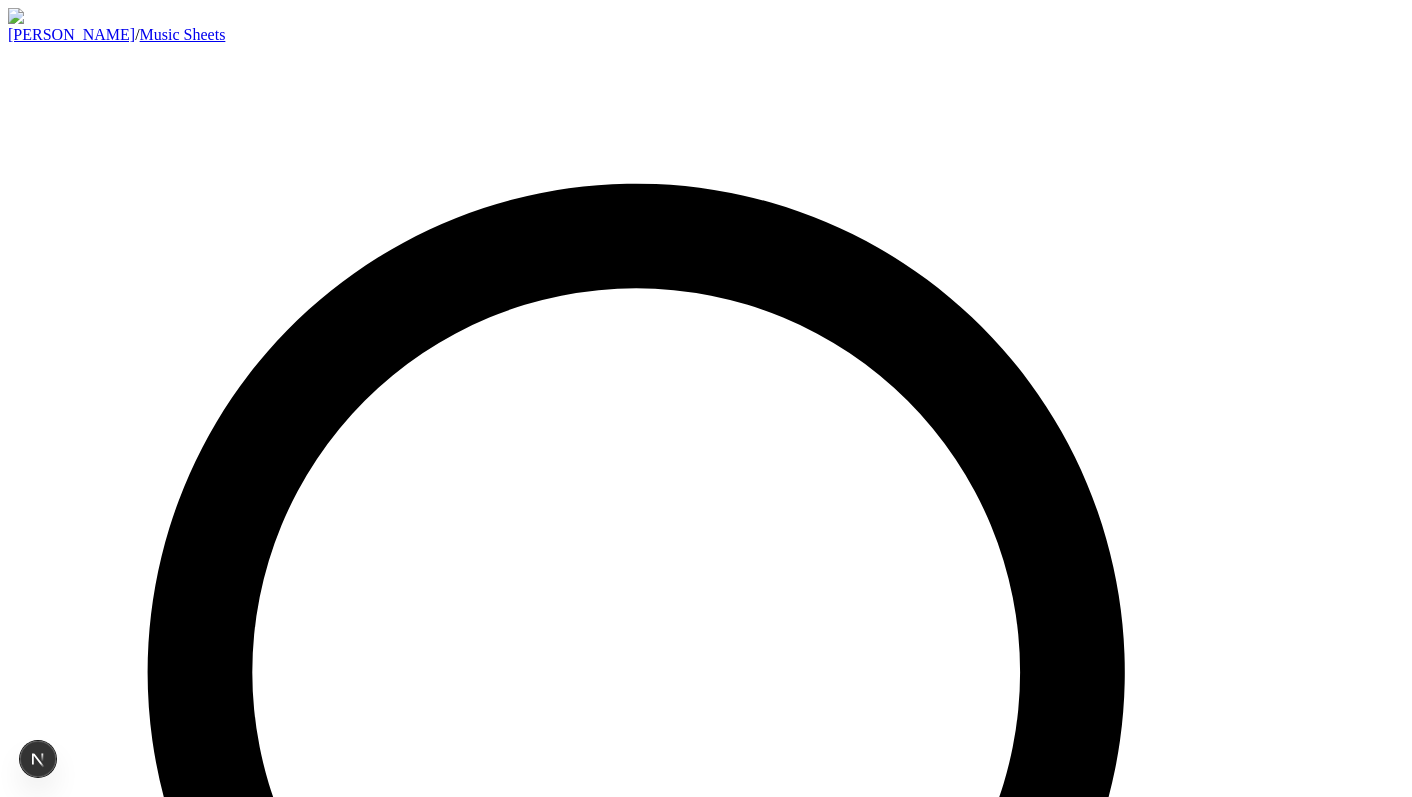 click on "Recent orders" at bounding box center [706, 1651] 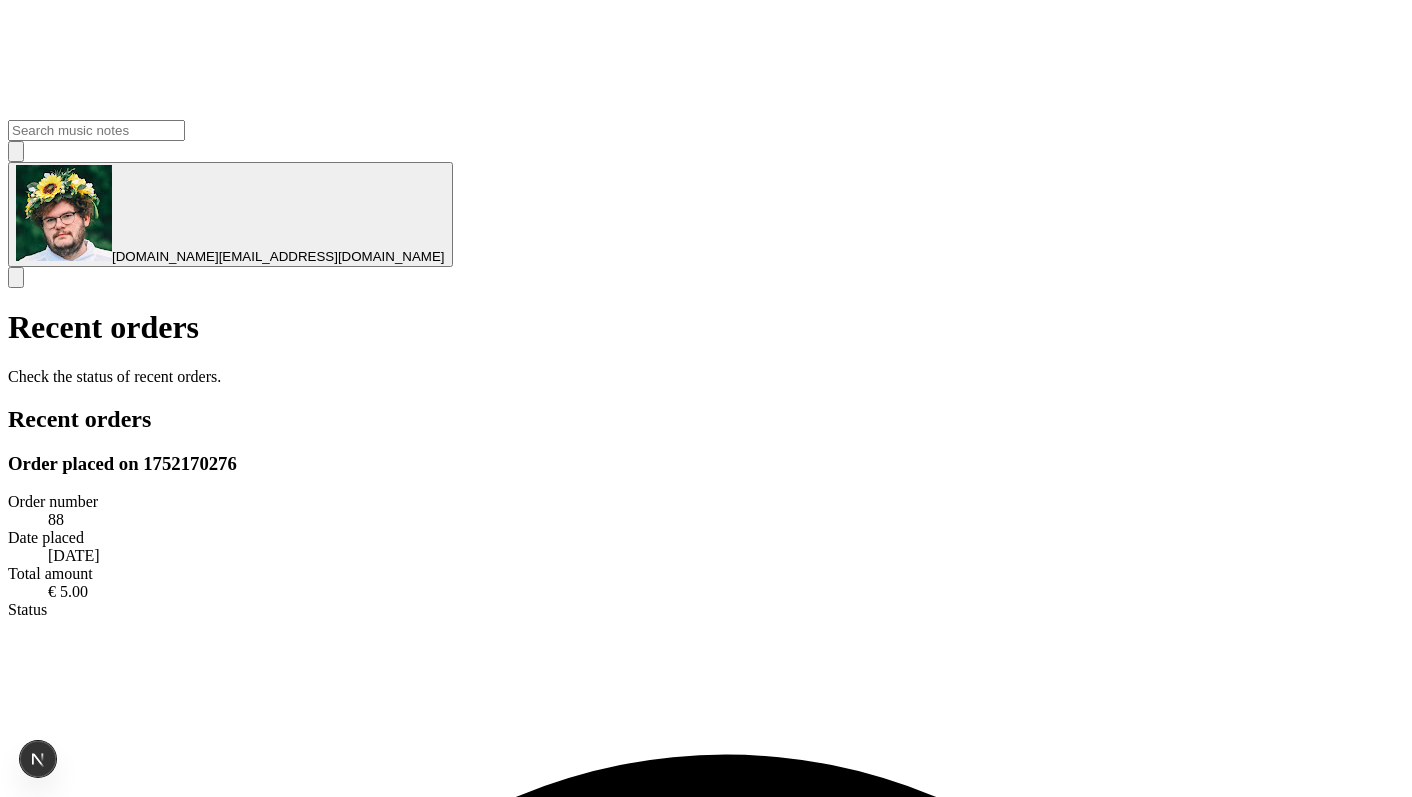 scroll, scrollTop: 1497, scrollLeft: 0, axis: vertical 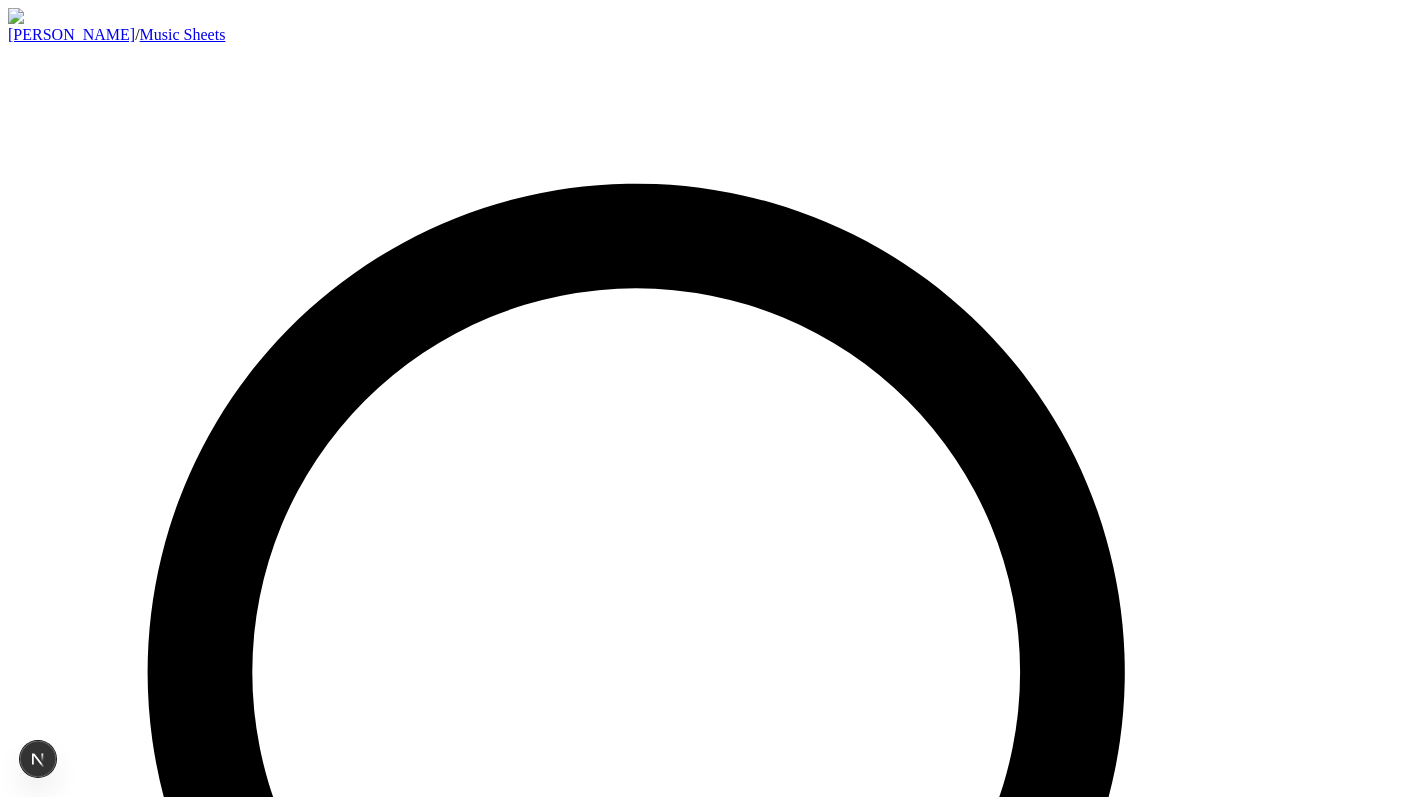 click on "[PERSON_NAME]" at bounding box center (71, 34) 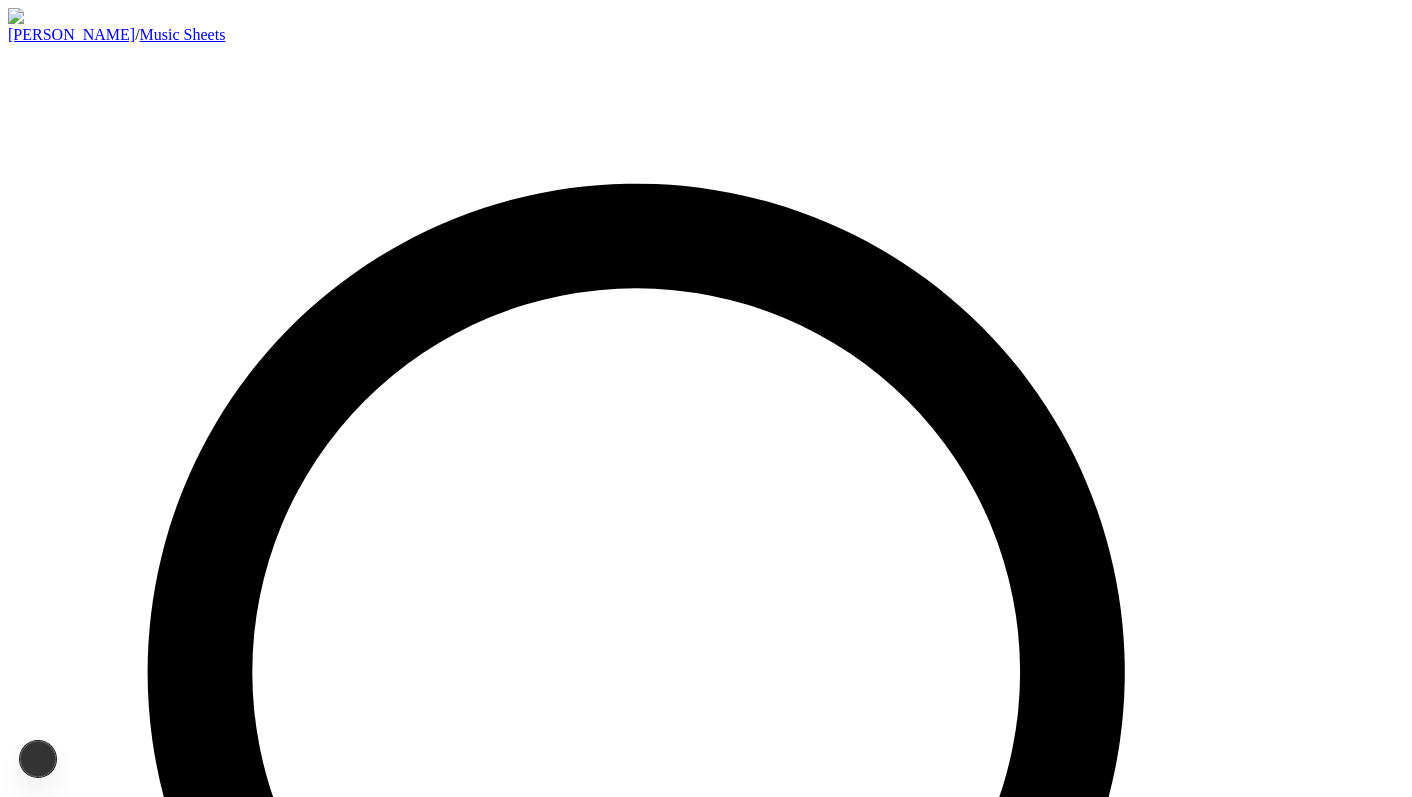 click on "[DOMAIN_NAME][EMAIL_ADDRESS][DOMAIN_NAME]" at bounding box center (278, 1580) 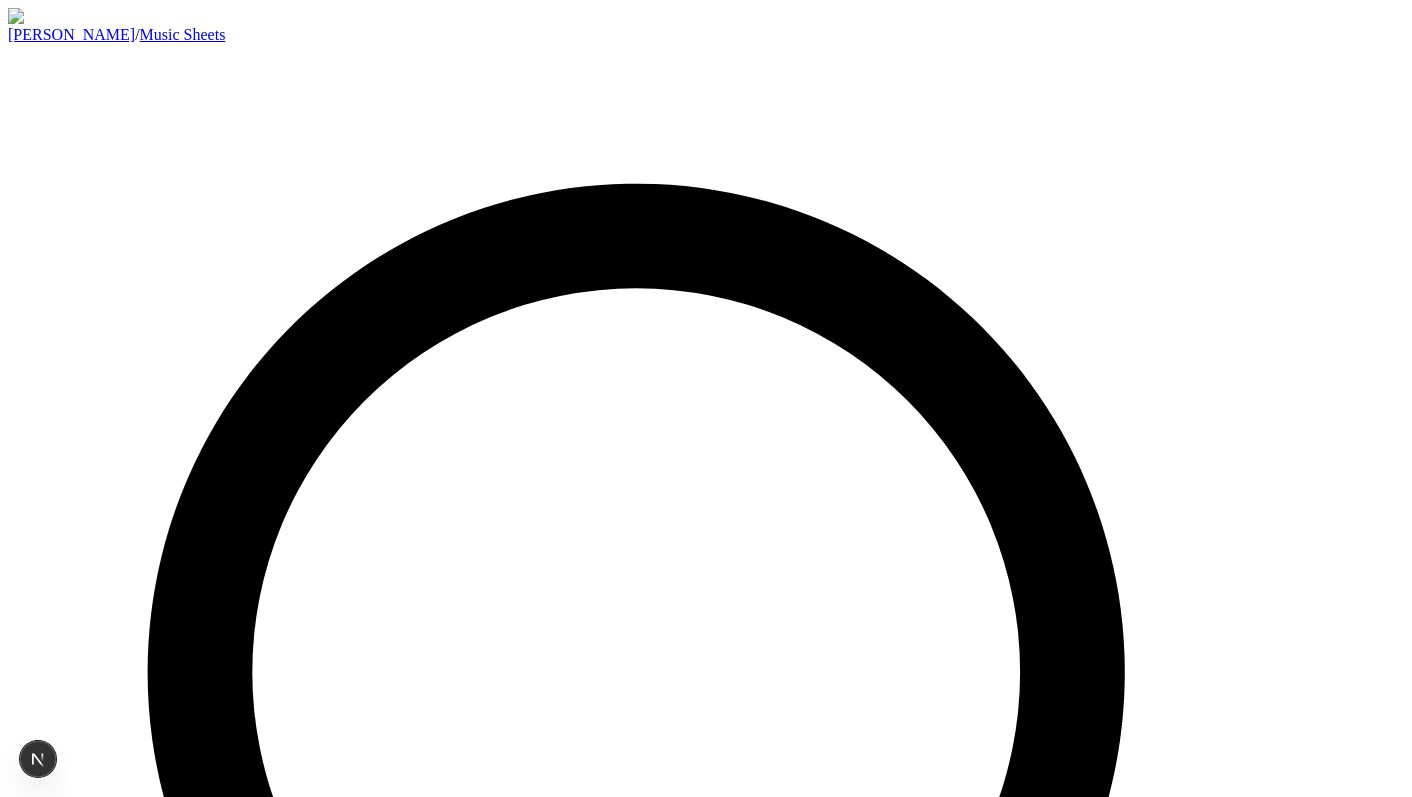 click on "Recent orders Check the status of recent orders. Recent orders Order placed on   1752170276 Order number 88 Date placed July 10, 2025 Total amount €   5.00 Status Open Options for order  88 View Invoice Items Gap €   2.00 Gap V €   3.00 V Order placed on   1752096034 Order number 87 Date placed July 10, 2025 Total amount €   2.00 Status Expired Options for order  87 View Invoice Items Gap €   2.00 Gap Order placed on   1747157325 Order number 84 Date placed May 13, 2025 Total amount €   3.00 Status Expired Options for order  84 View Invoice Items V €   3.00 V" at bounding box center [706, 5221] 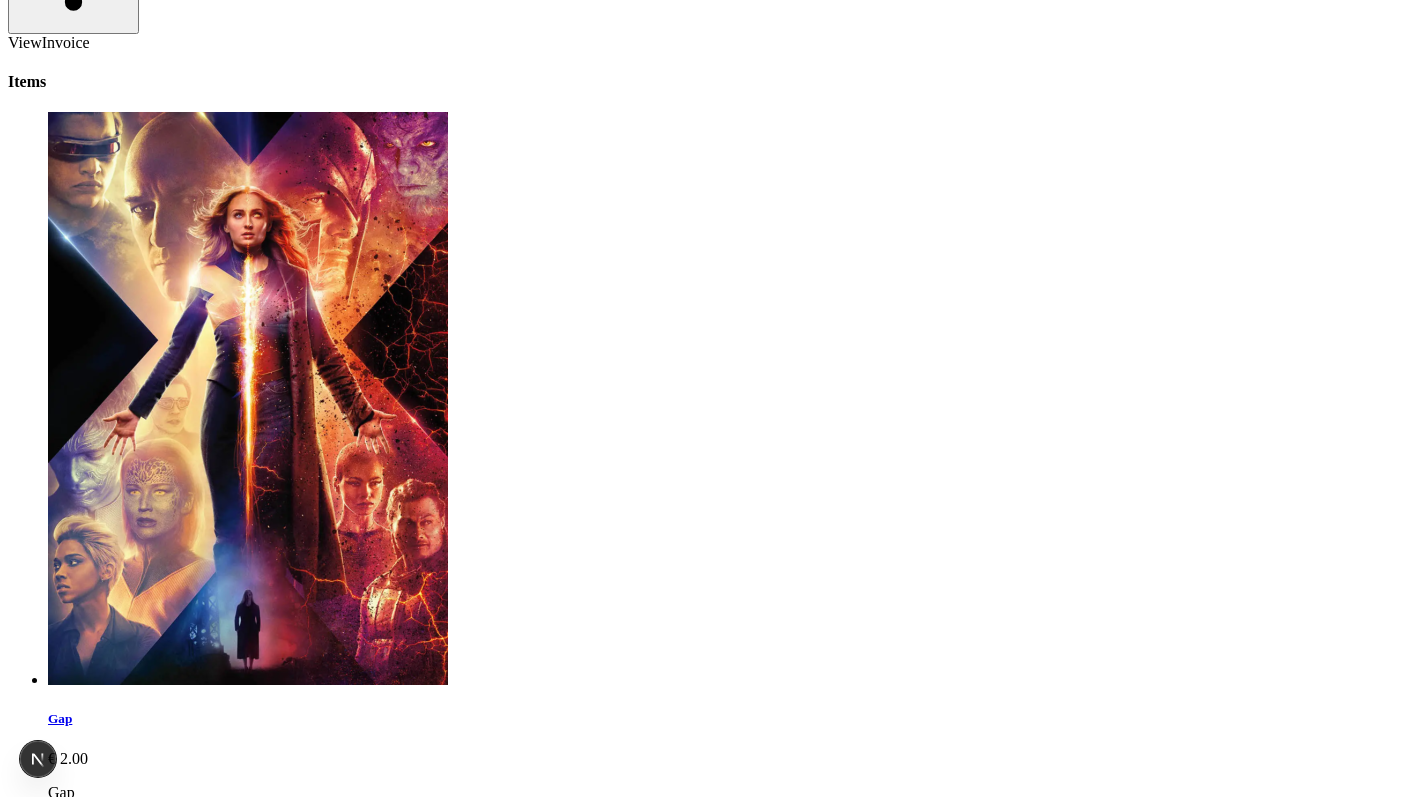 scroll, scrollTop: 6639, scrollLeft: 0, axis: vertical 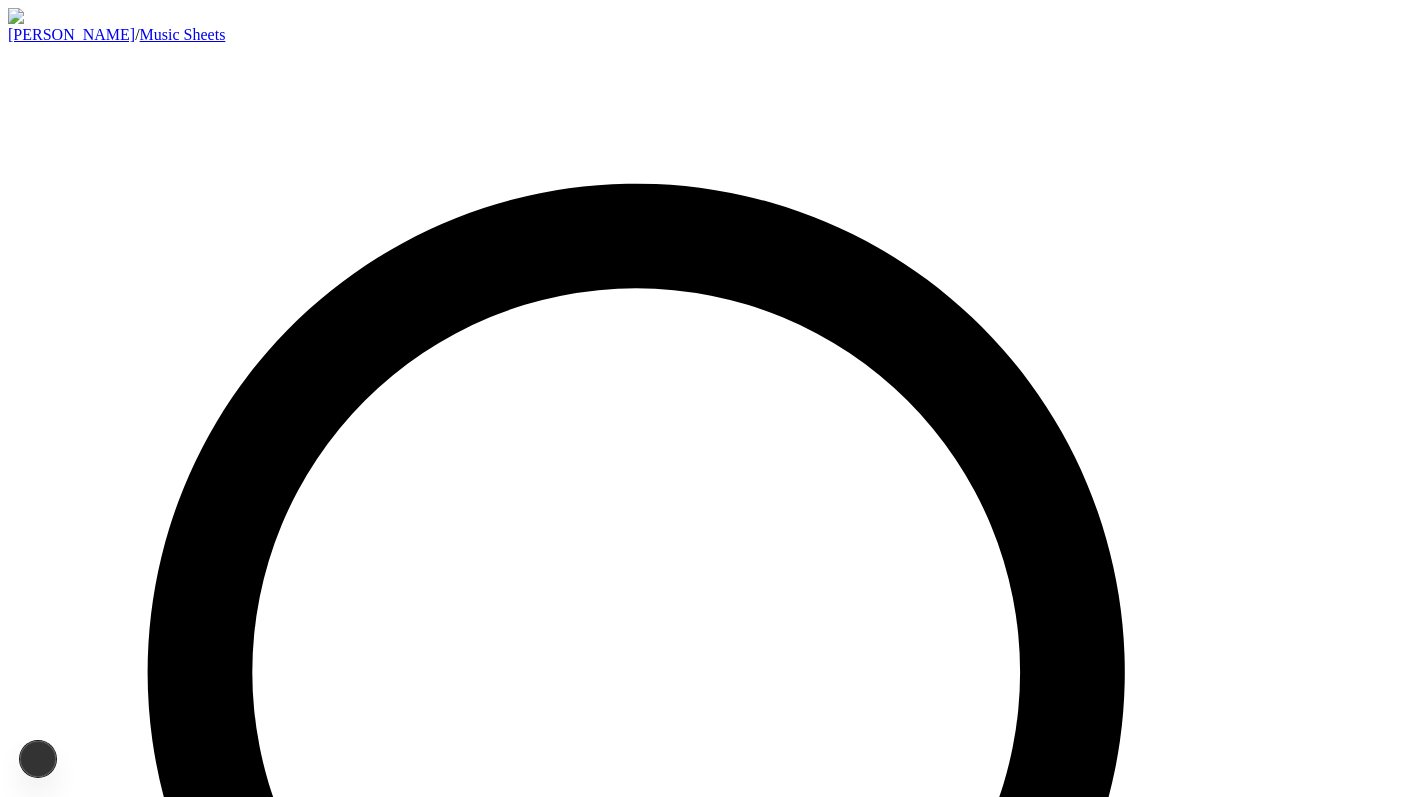 click on "[PERSON_NAME]" at bounding box center (71, 34) 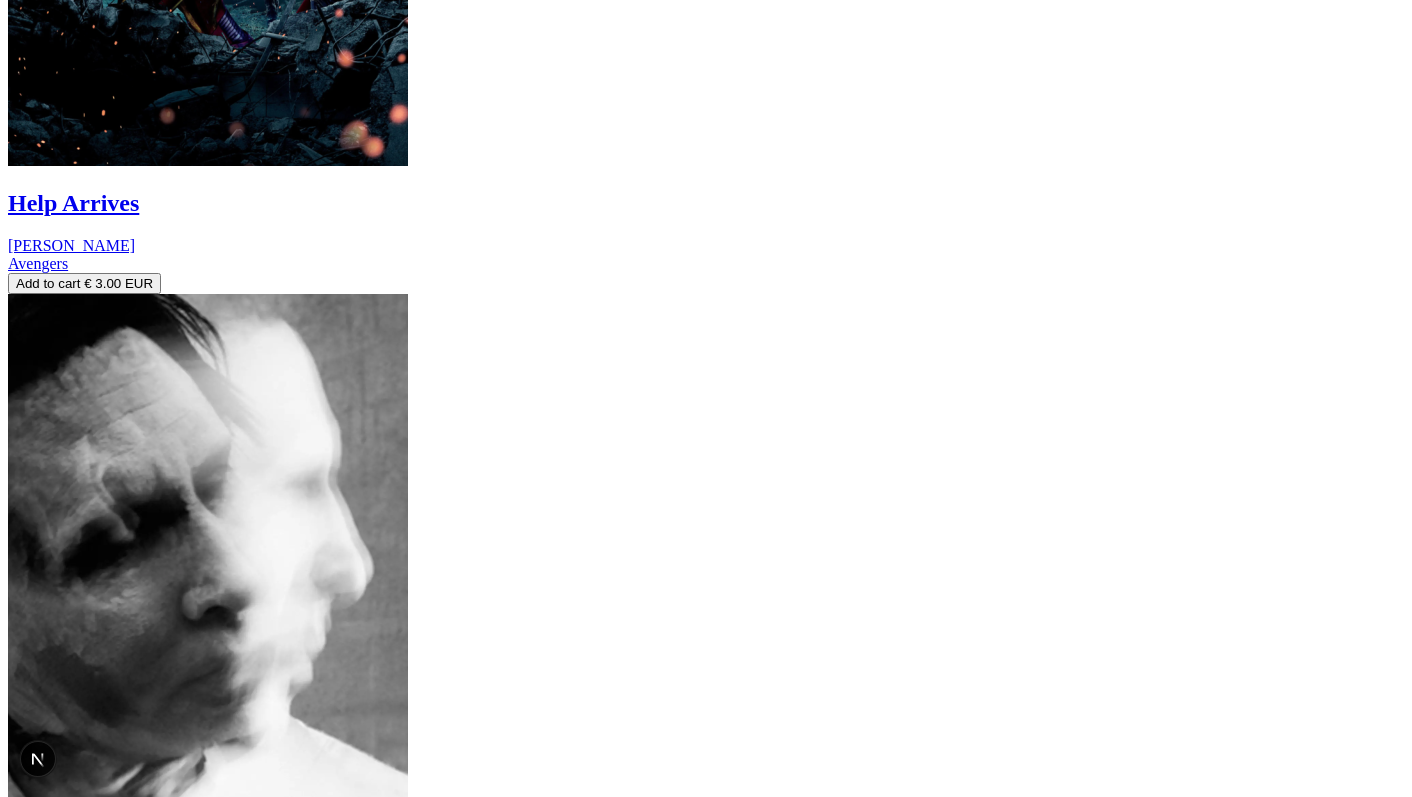scroll, scrollTop: 12902, scrollLeft: 0, axis: vertical 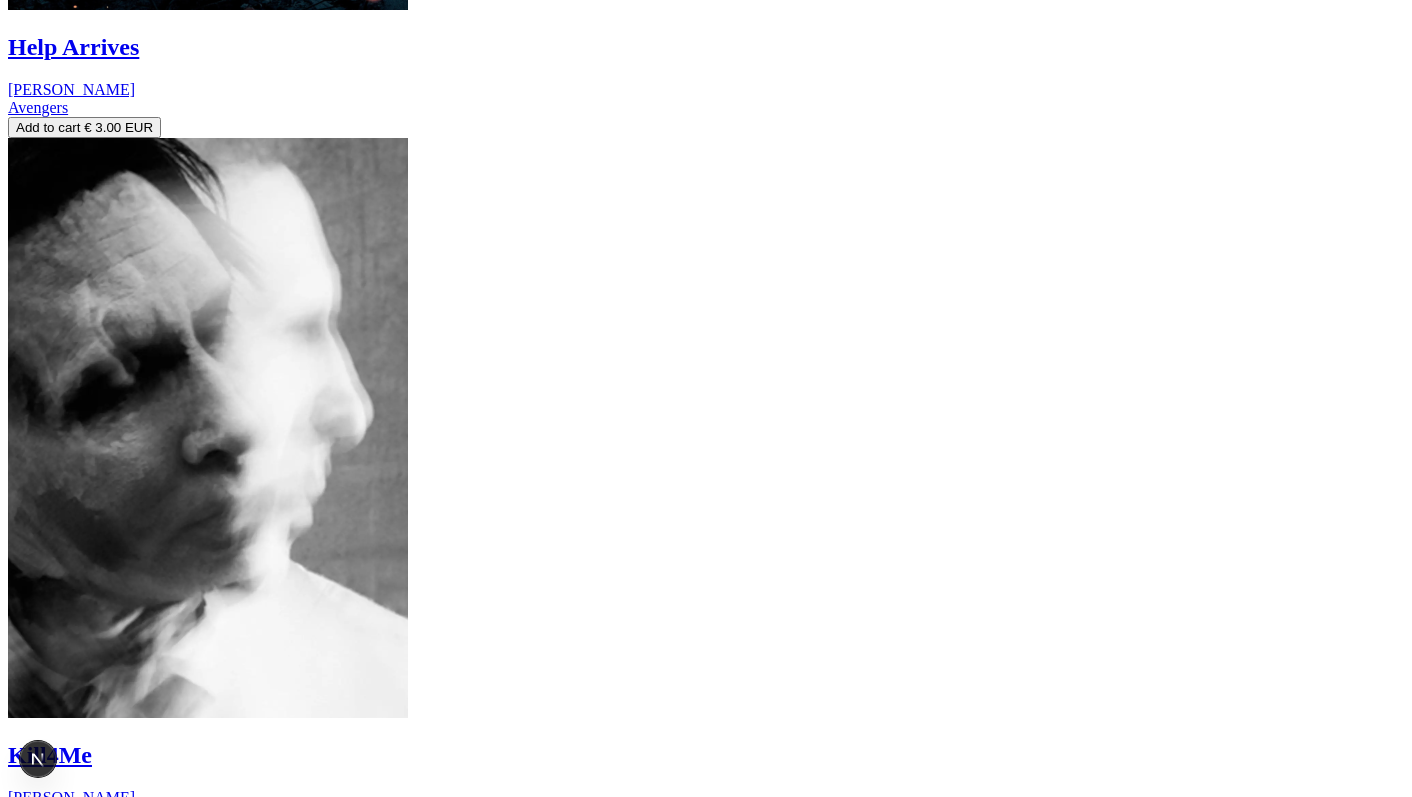 click at bounding box center [208, 51235] 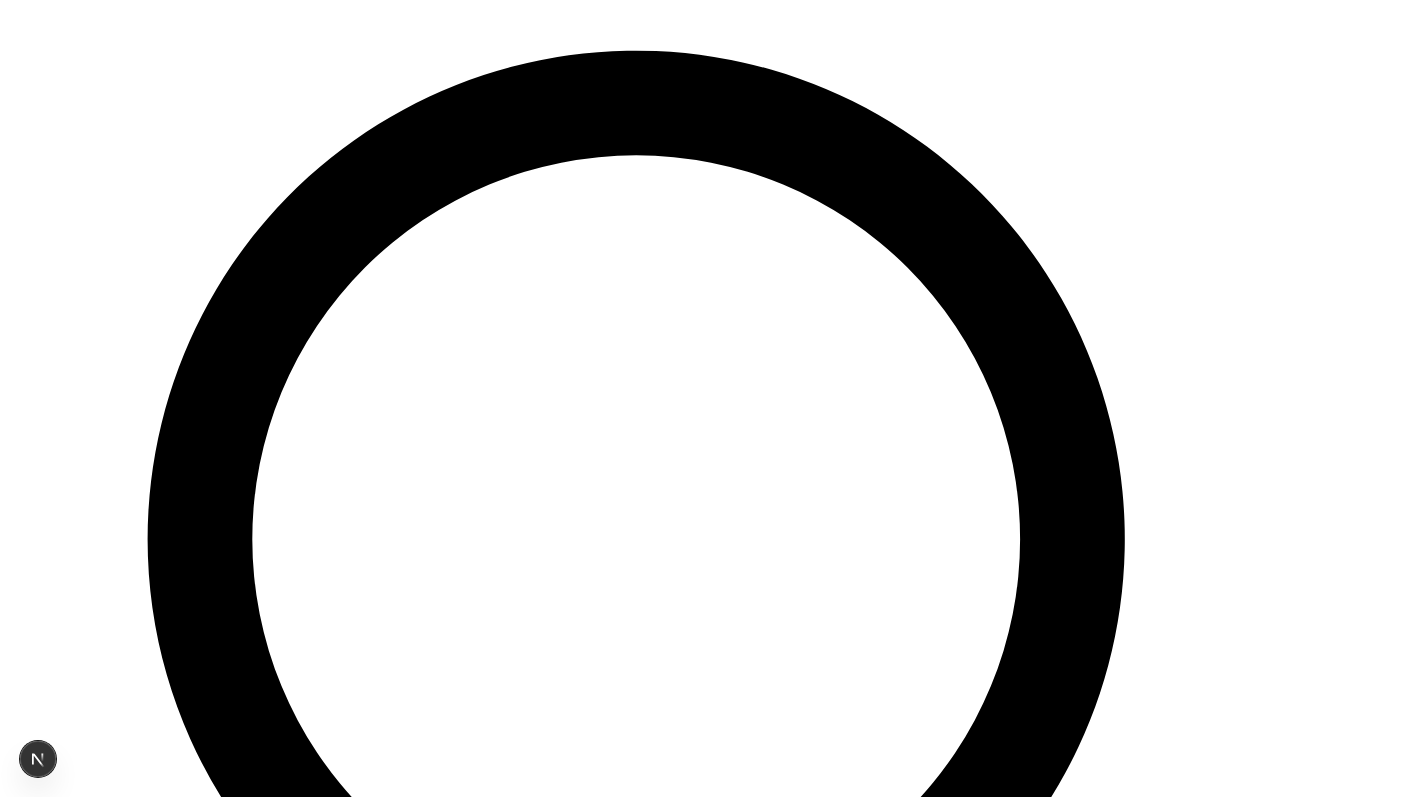 scroll, scrollTop: 0, scrollLeft: 0, axis: both 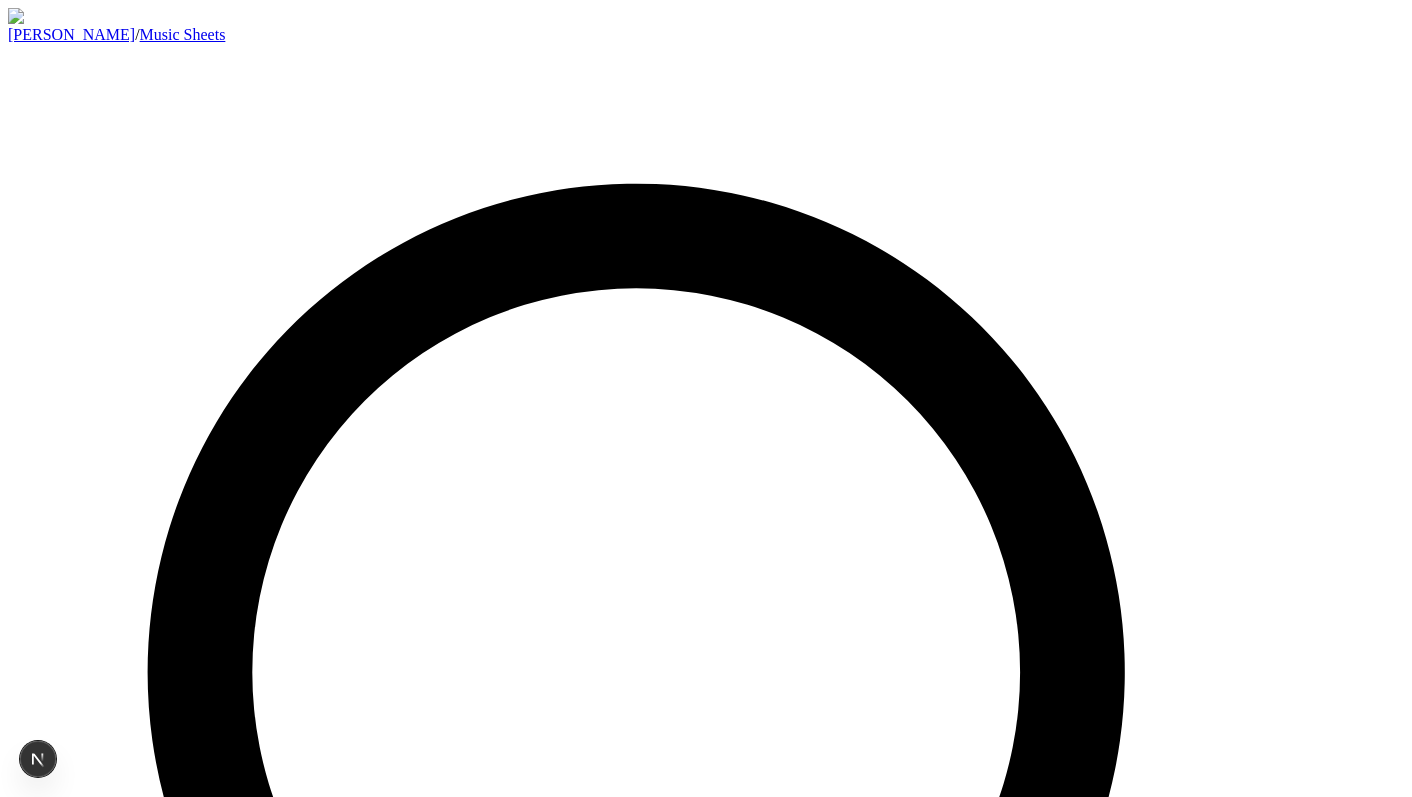 click on "Home The Room of Requirement J Scott Rakozy Hogwarts Legacy 4.0 (1,643 reviews) Discover the beautiful arrangement of this piece, carefully crafted for piano. Perfect for intermediate to advanced pianists looking to expand their repertoire. Add to cart € 4.00 EUR High-quality PDF format Instant download Print-ready sheet music Lifetime access" at bounding box center (706, 10167) 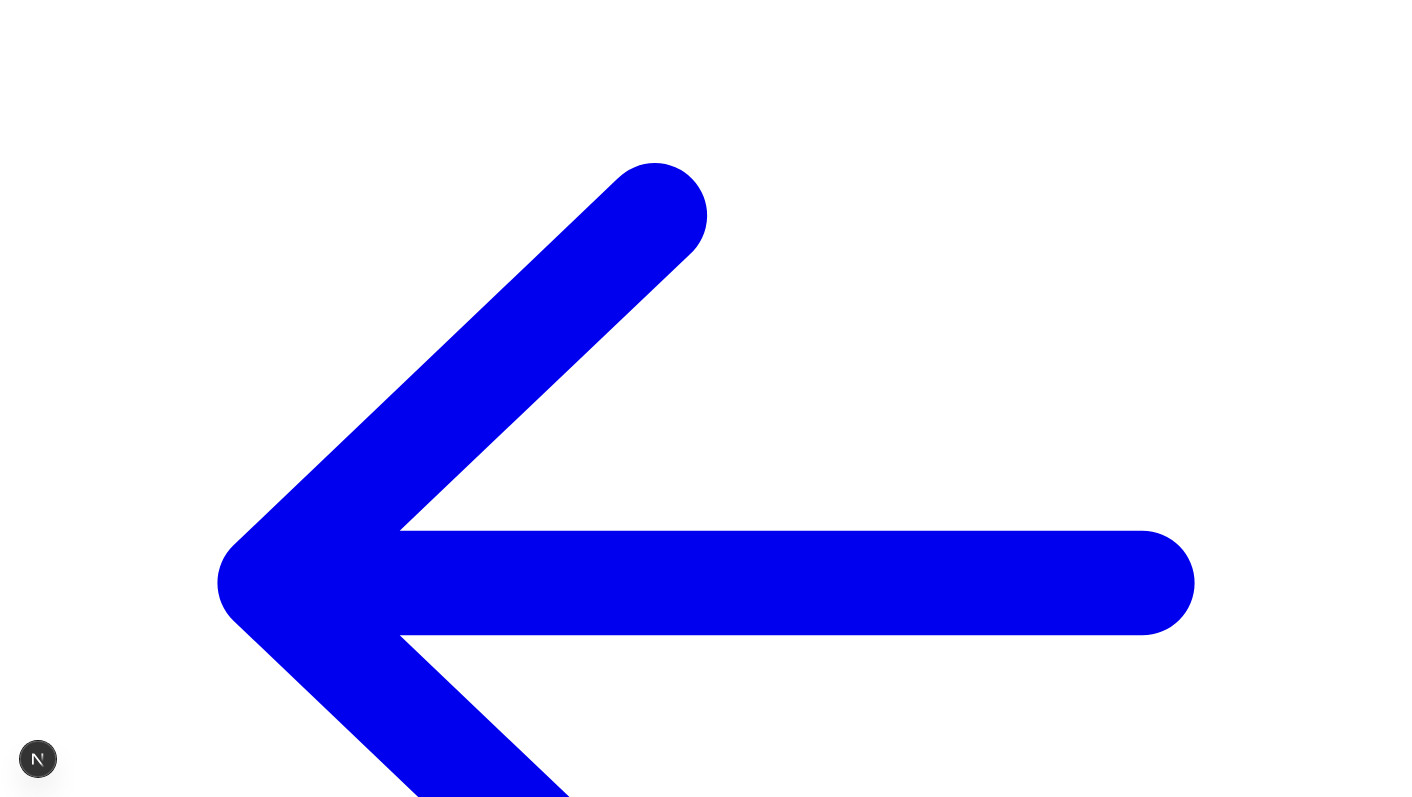 scroll, scrollTop: 1731, scrollLeft: 0, axis: vertical 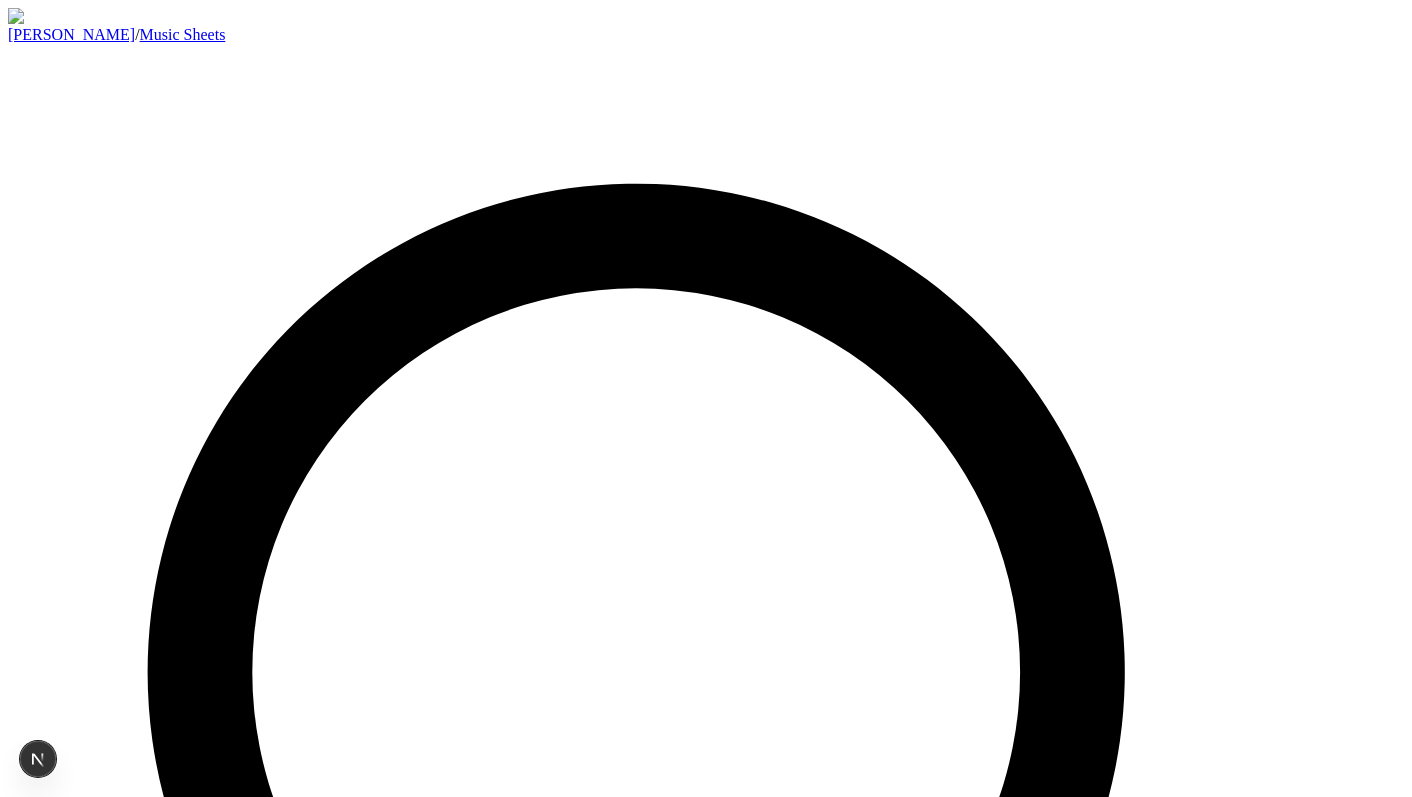 click on "[PERSON_NAME]" at bounding box center [71, 34] 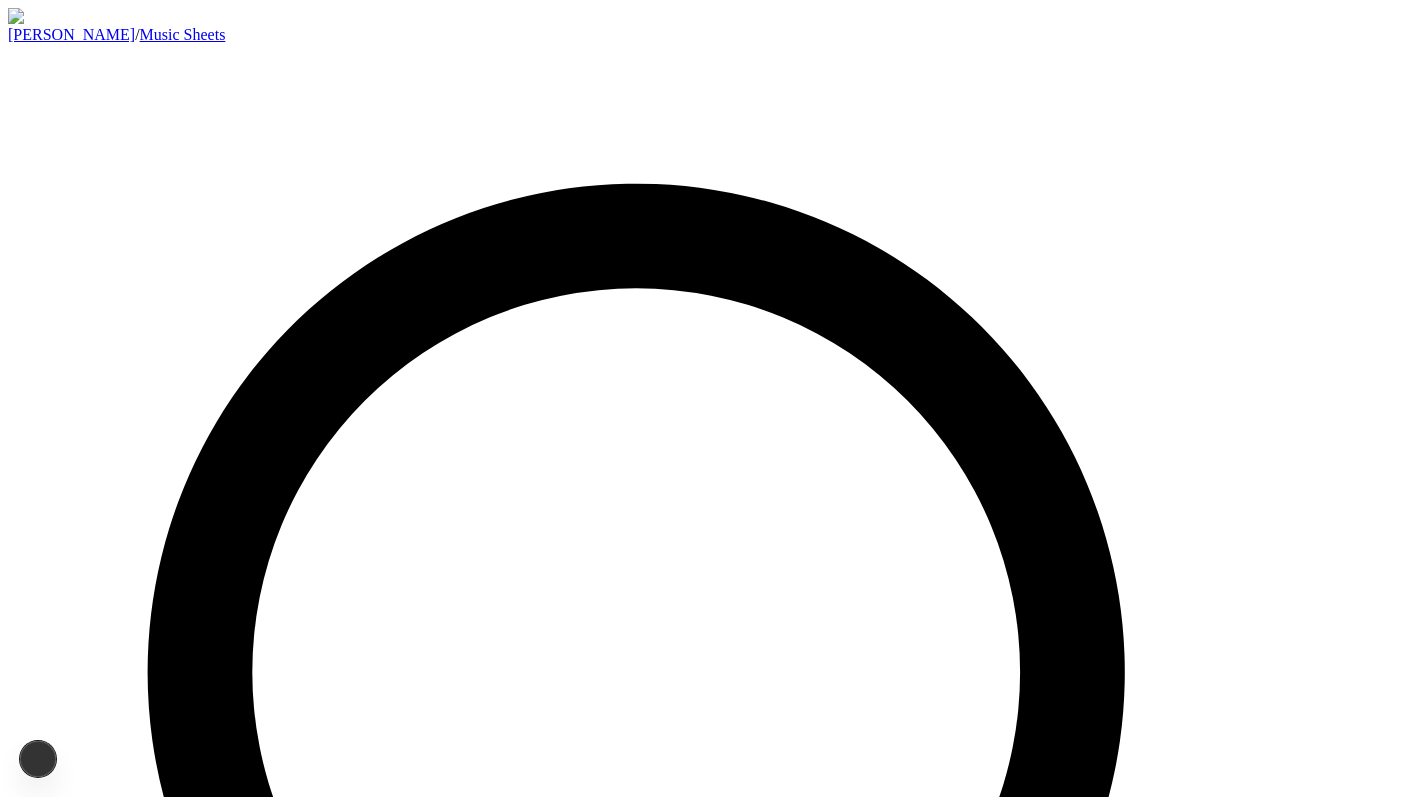 click at bounding box center [208, 2610] 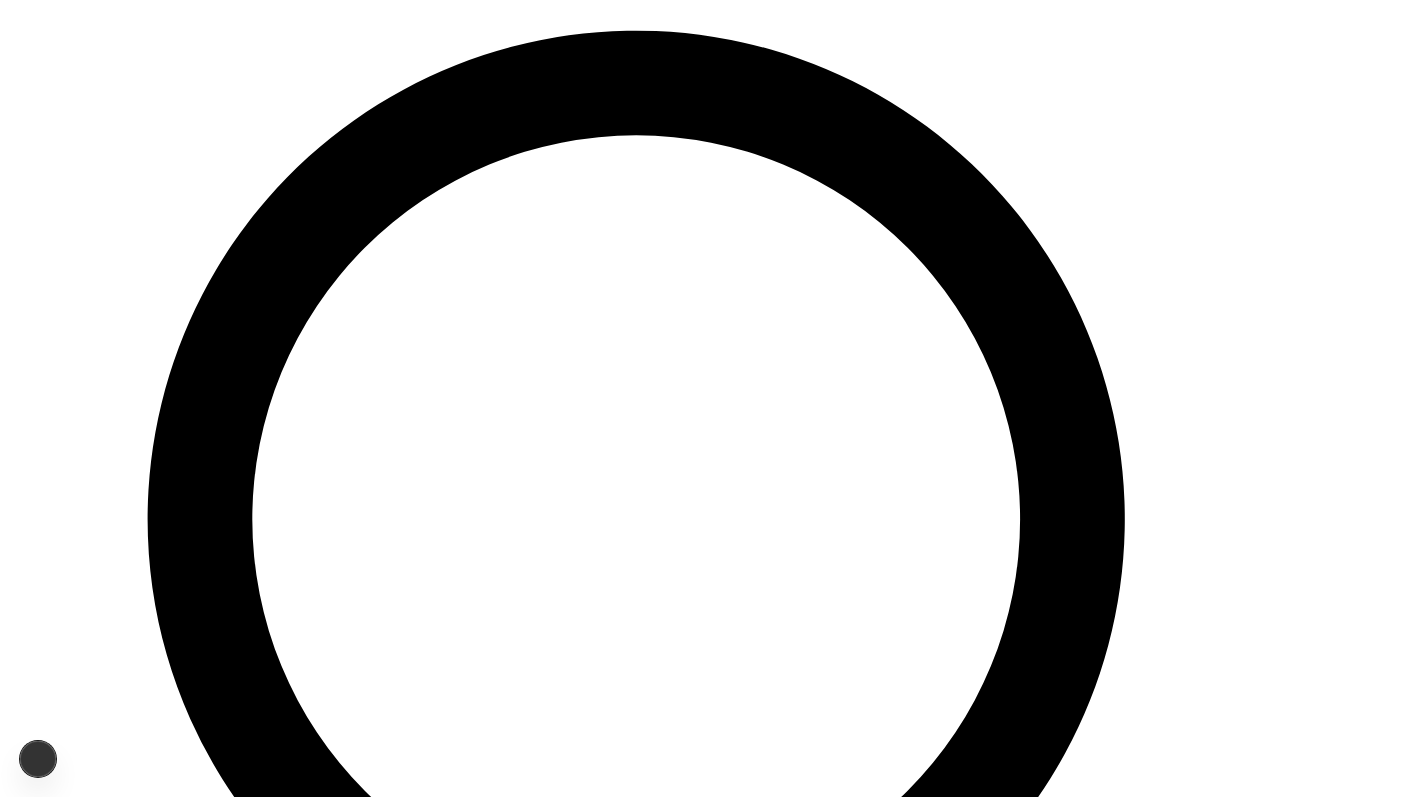 scroll, scrollTop: 154, scrollLeft: 0, axis: vertical 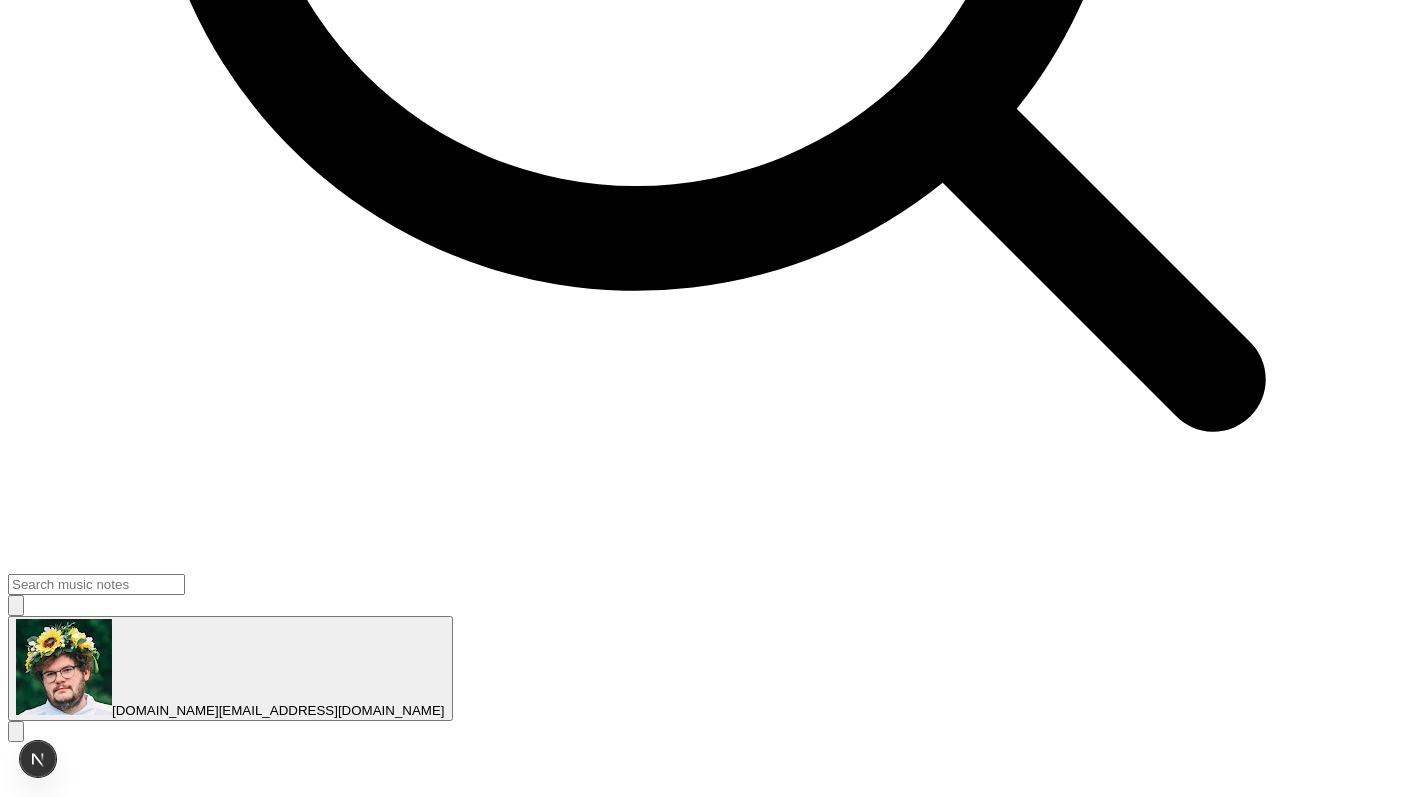 click on "Invalid video URL" at bounding box center (706, 15638) 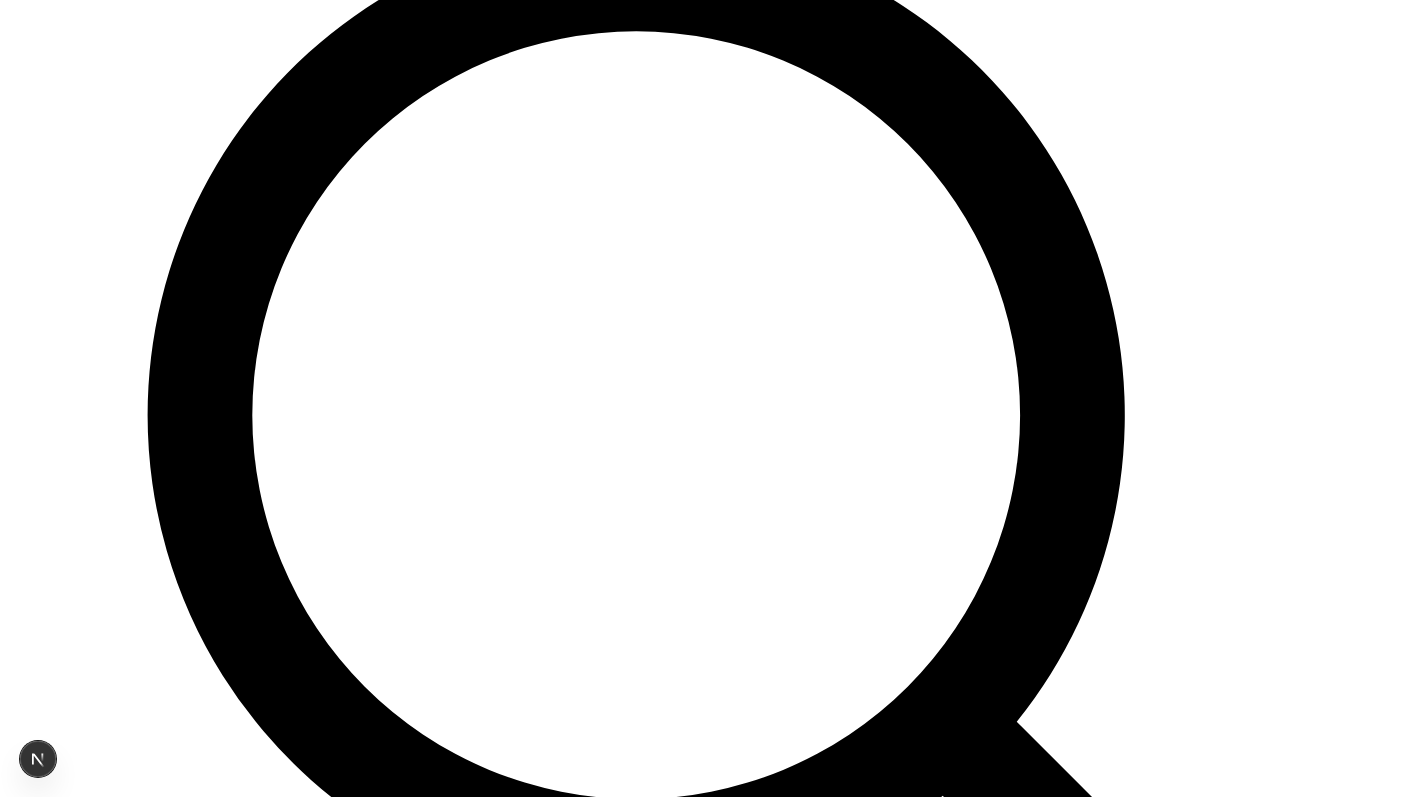 scroll, scrollTop: 0, scrollLeft: 0, axis: both 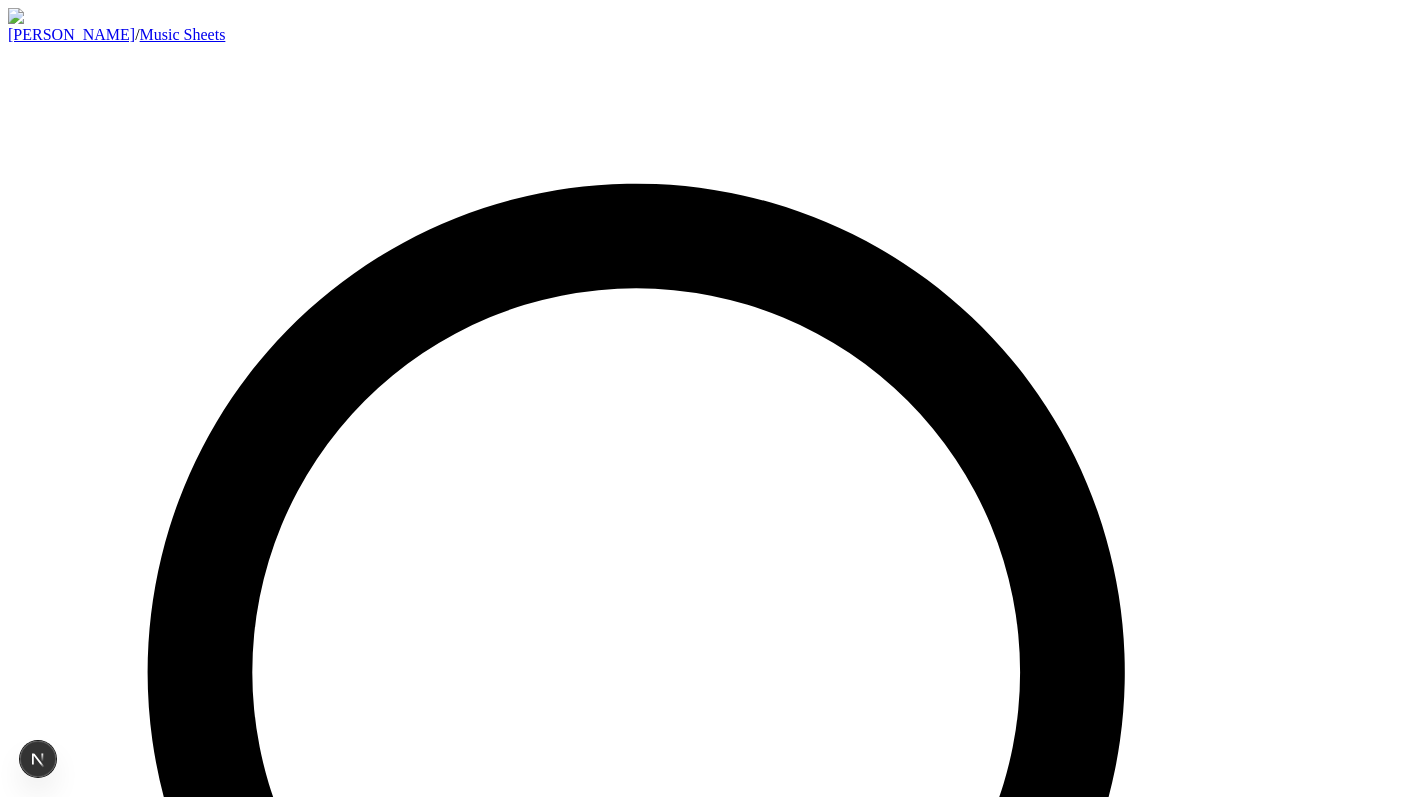 click on "[PERSON_NAME]" at bounding box center [71, 34] 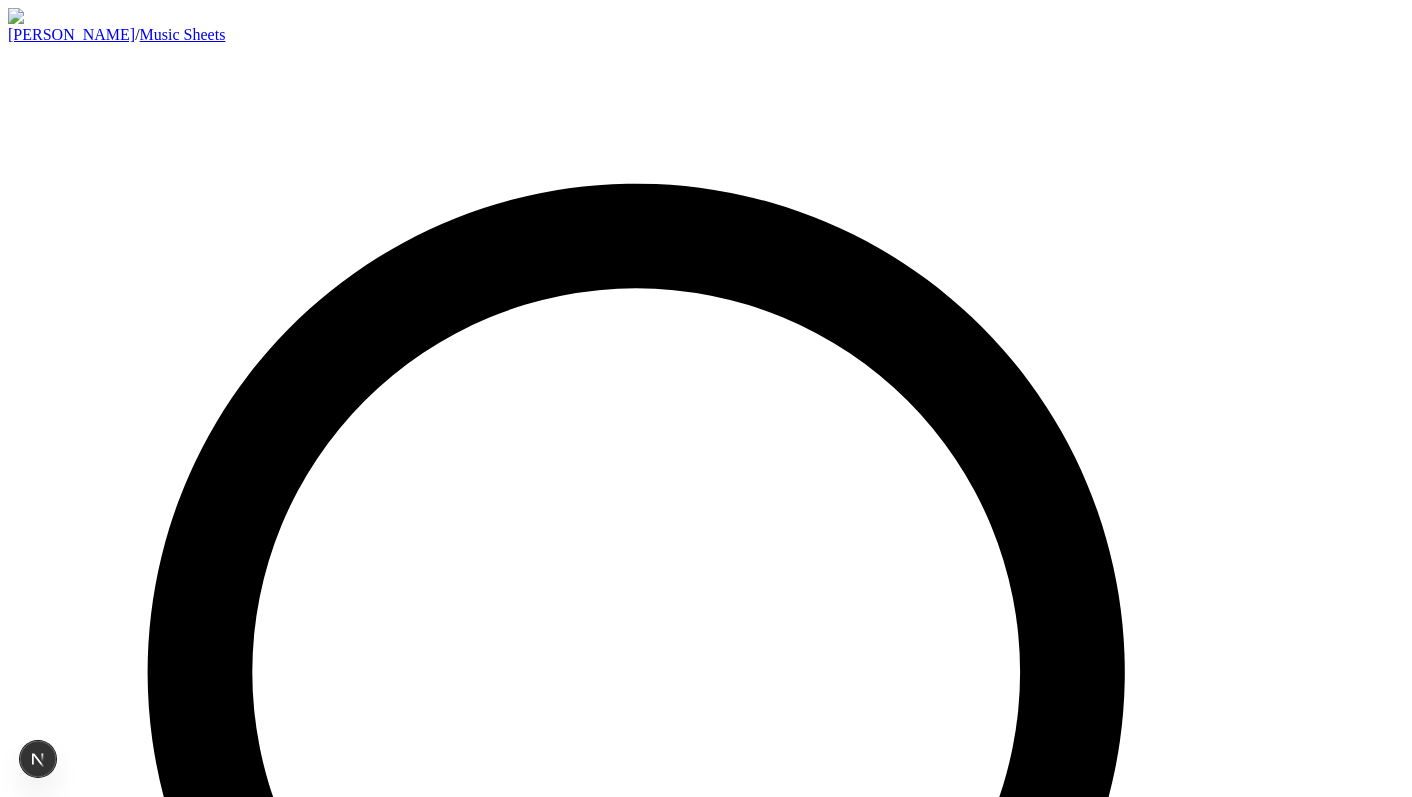 click at bounding box center [208, 3358] 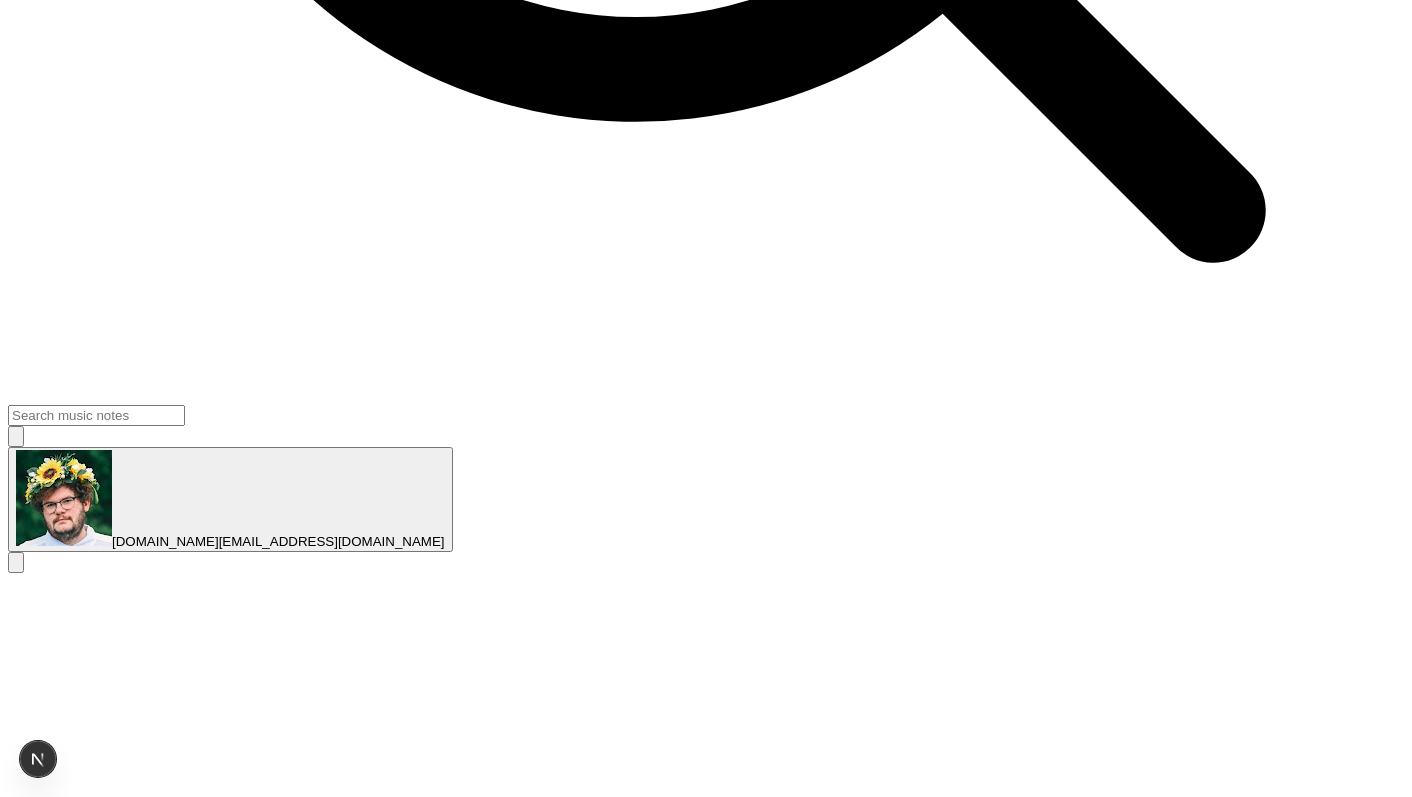 scroll, scrollTop: 985, scrollLeft: 0, axis: vertical 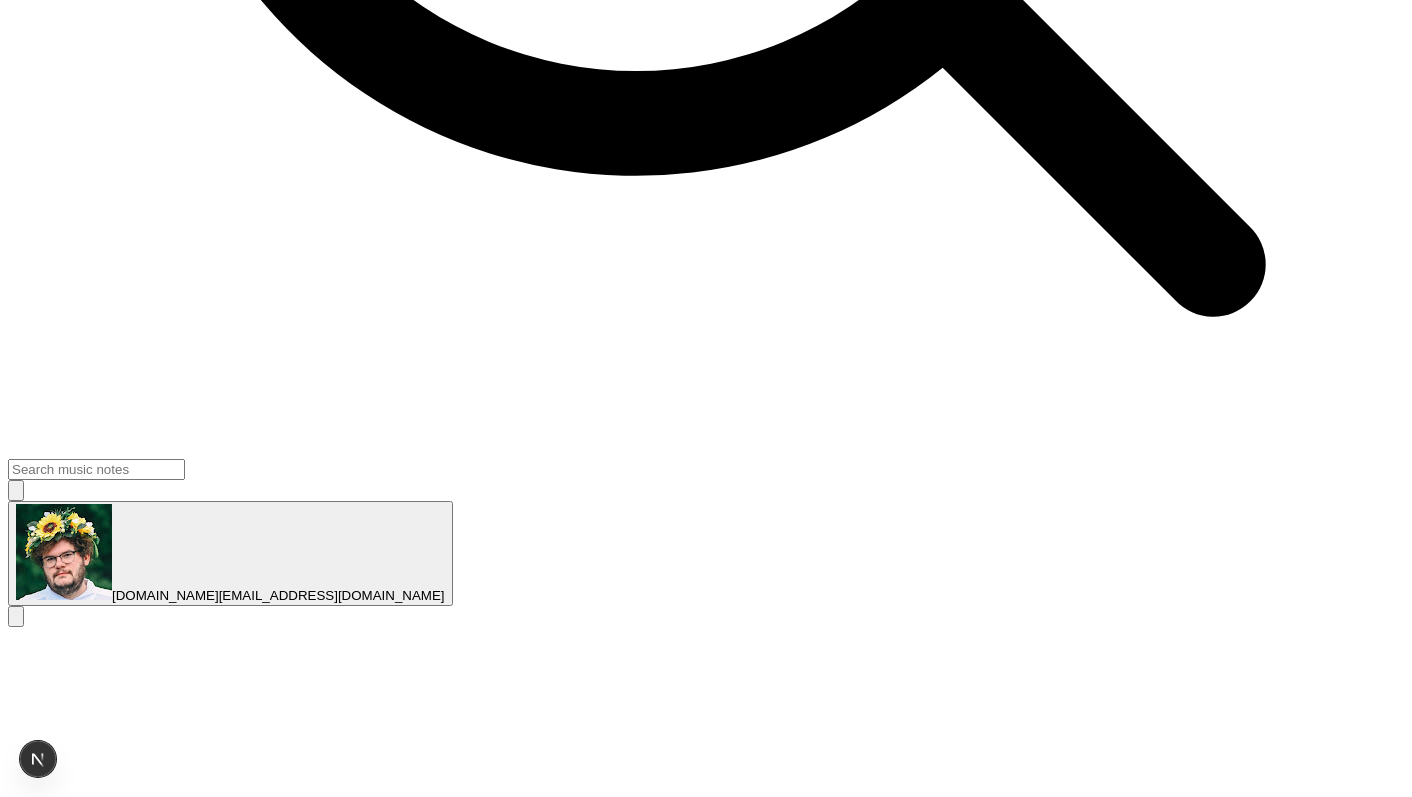 click on "Invalid video URL" at bounding box center (706, 21216) 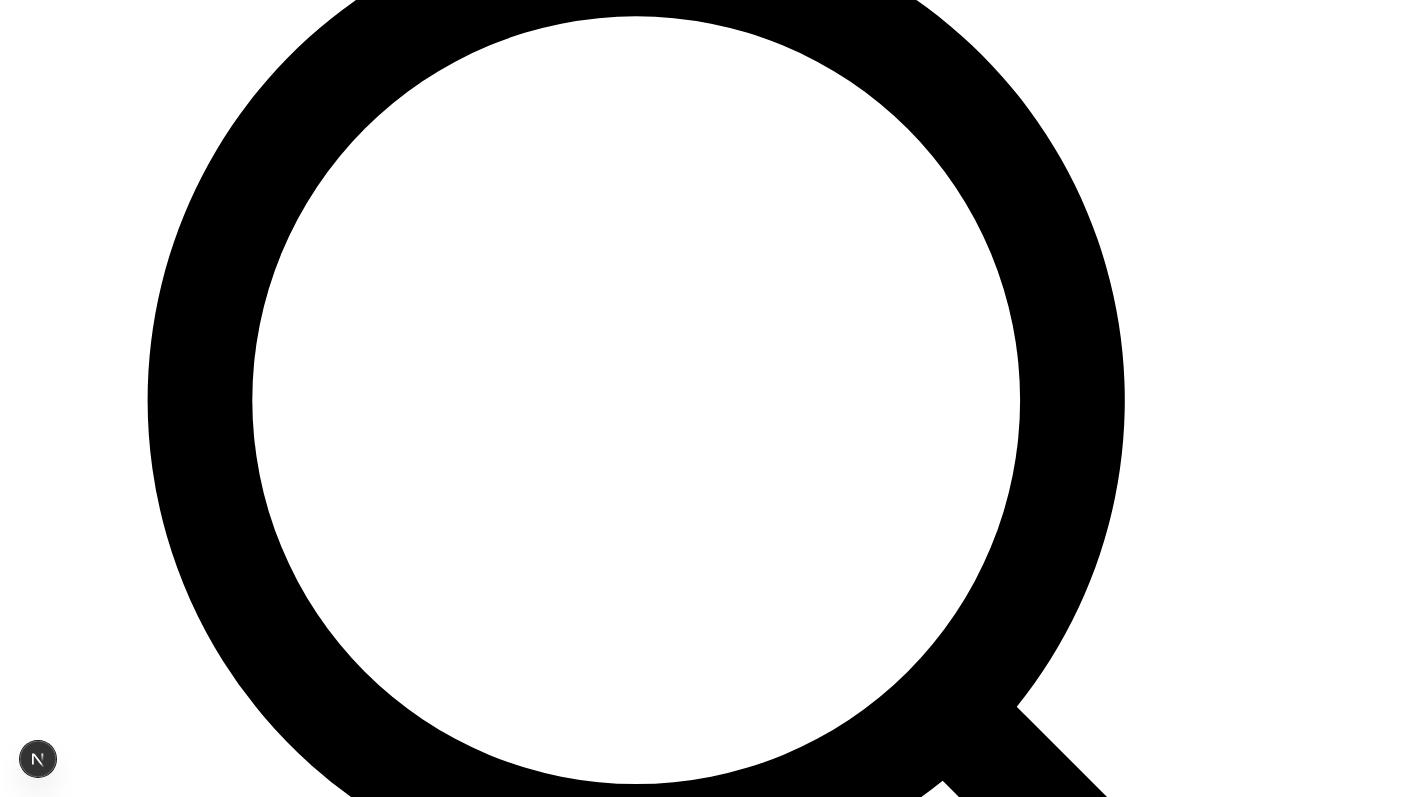 scroll, scrollTop: 0, scrollLeft: 0, axis: both 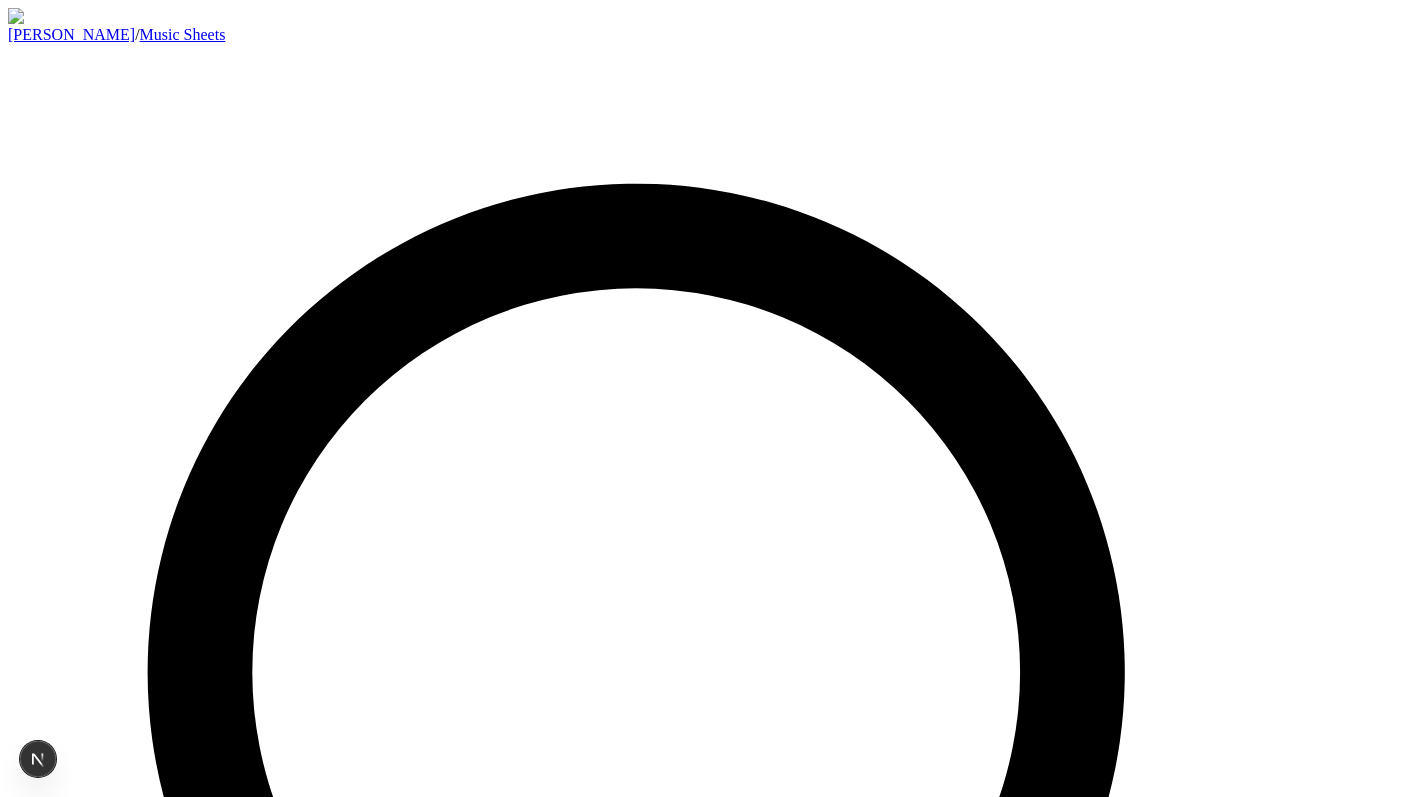 click on "[PERSON_NAME]" at bounding box center (71, 34) 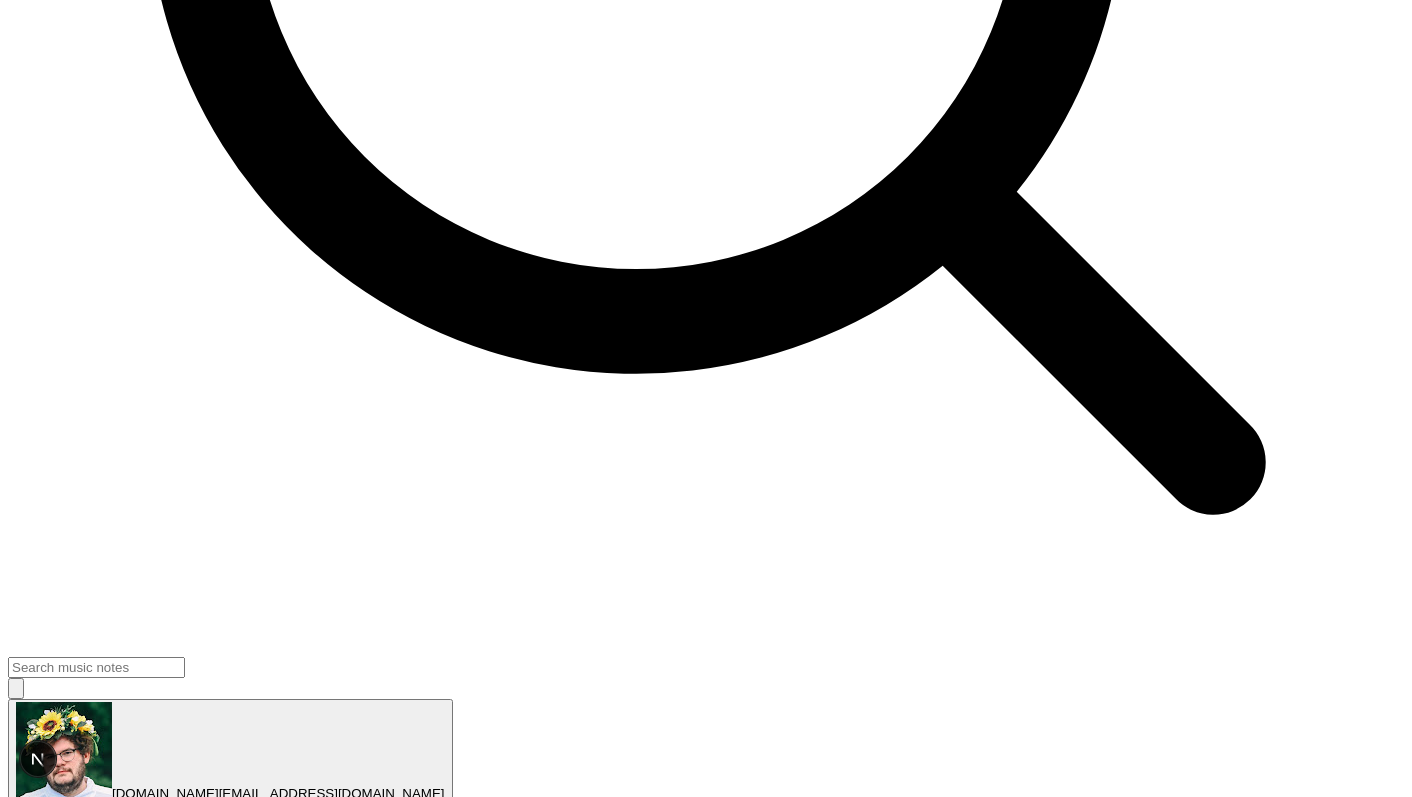 scroll, scrollTop: 0, scrollLeft: 0, axis: both 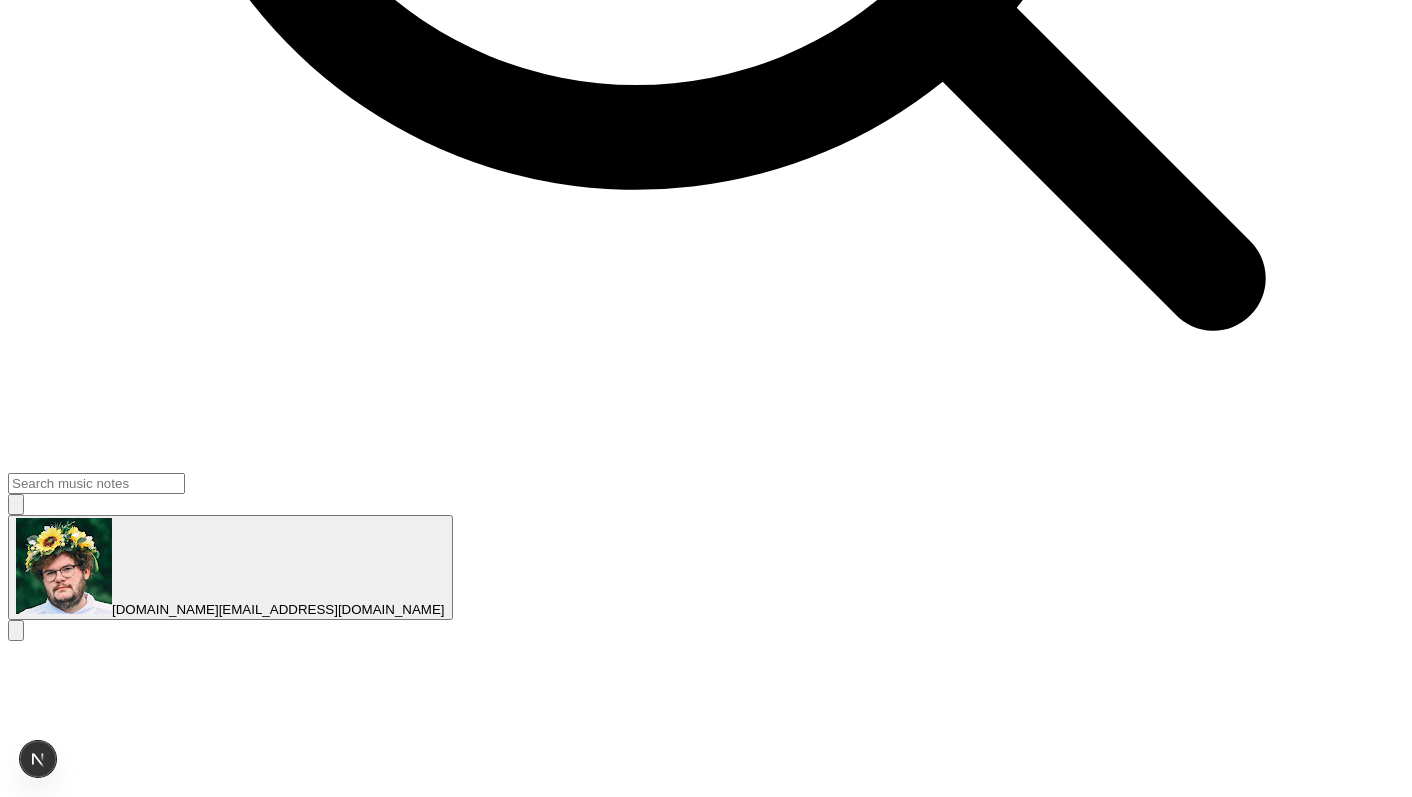click on "Key" at bounding box center [706, 21800] 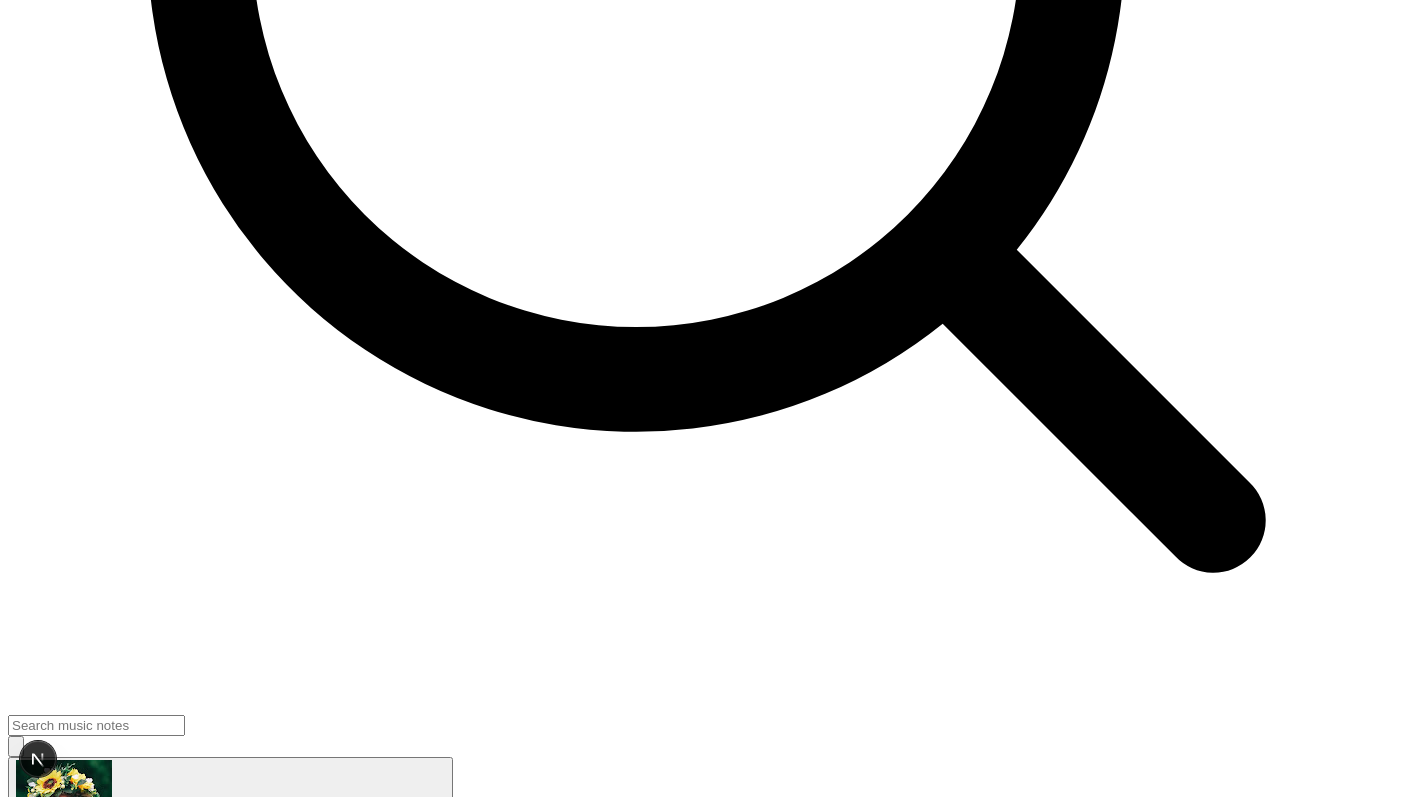 scroll, scrollTop: 731, scrollLeft: 0, axis: vertical 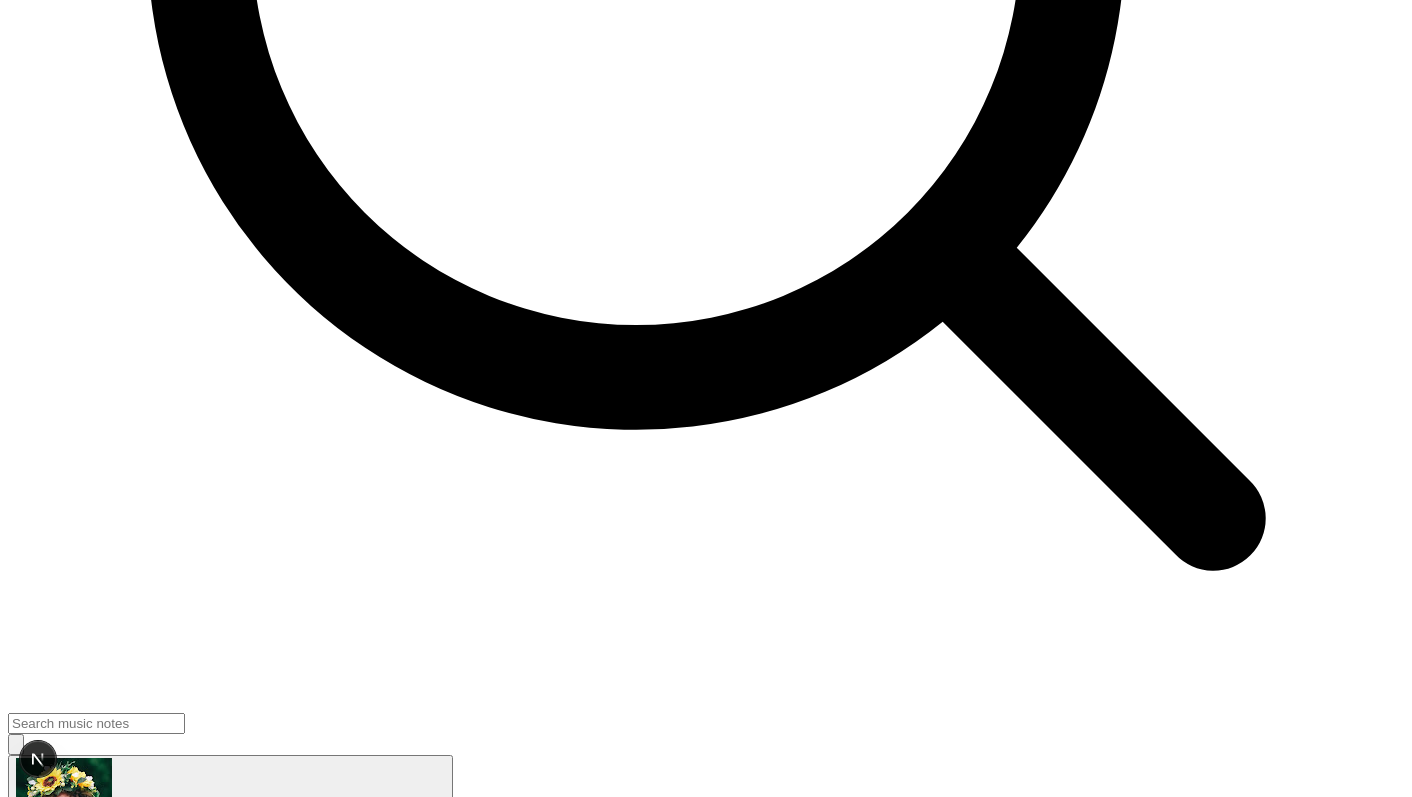 click on "This beautiful arrangement showcases the original melody with sophisticated harmonies and dynamic contrasts. The piece is structured to highlight both technical skill and musical expression, making it an excellent choice for performance or study." at bounding box center (706, 21846) 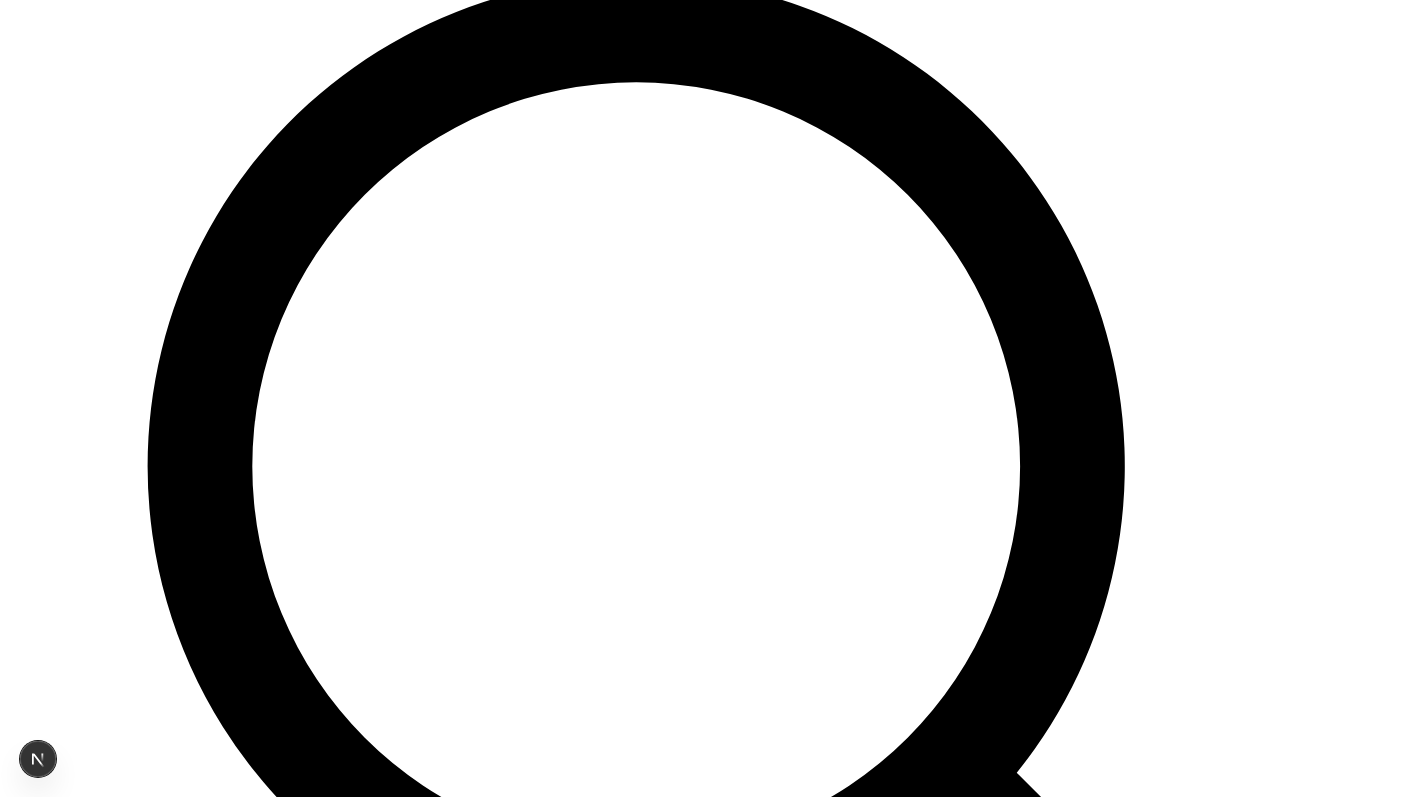 scroll, scrollTop: 0, scrollLeft: 0, axis: both 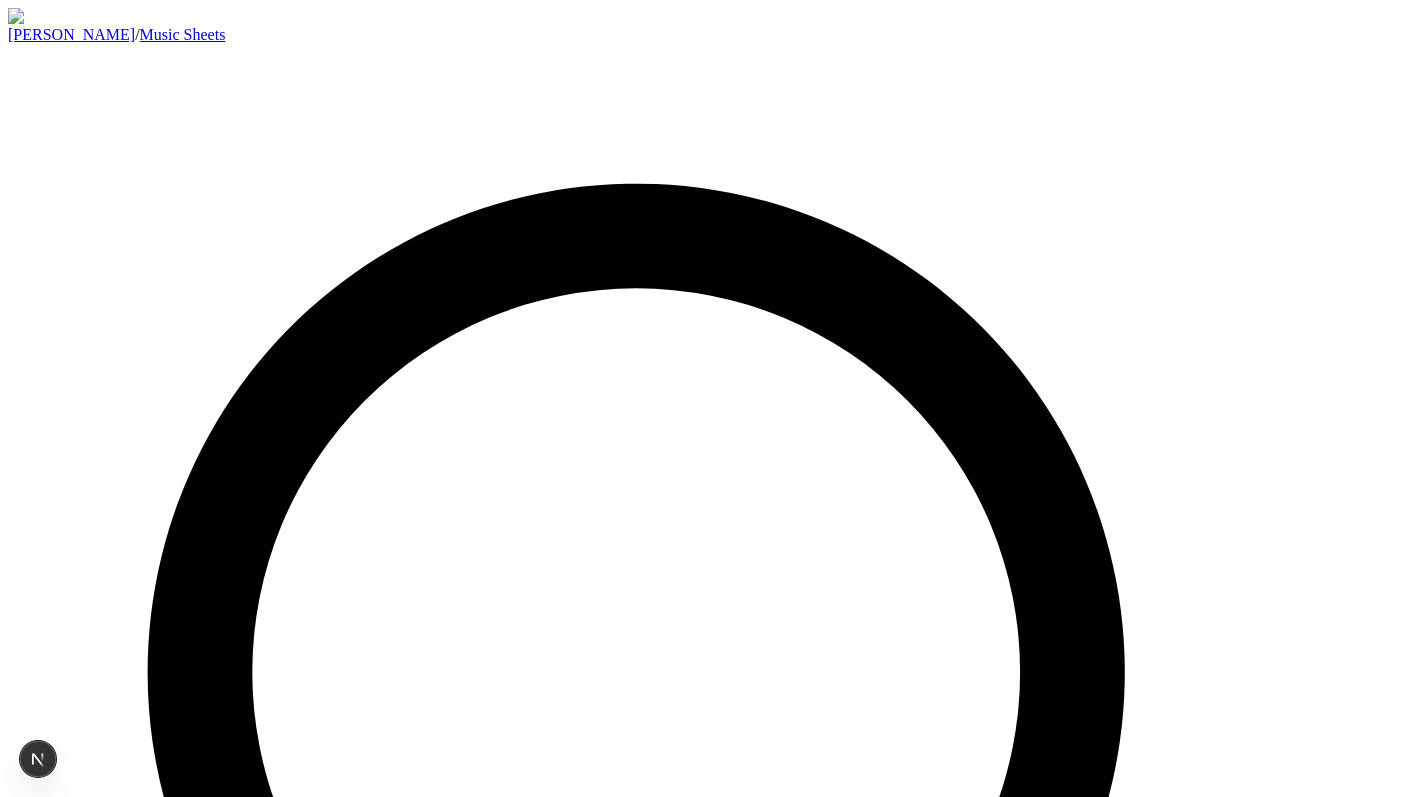 click on "Home" at bounding box center [706, 2321] 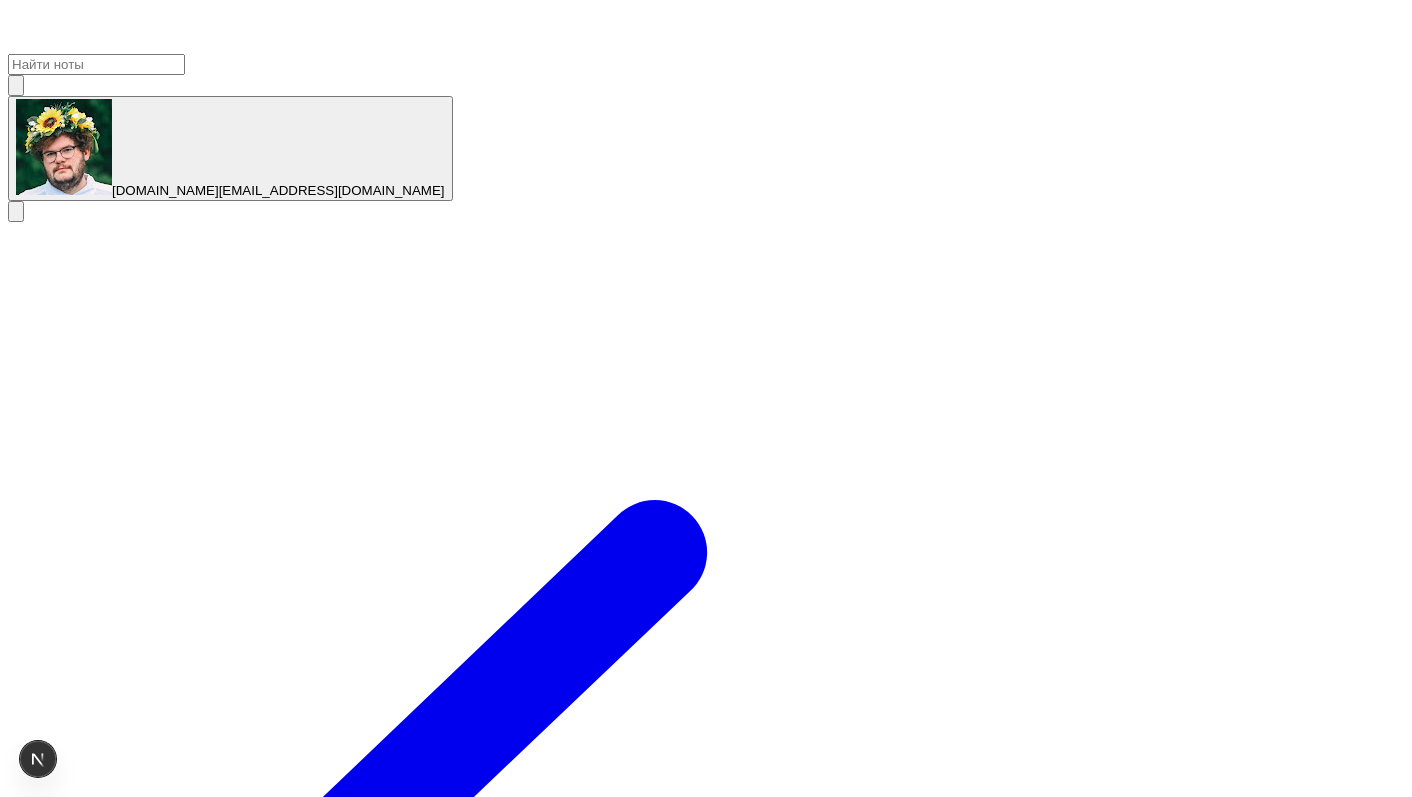 scroll, scrollTop: 1453, scrollLeft: 0, axis: vertical 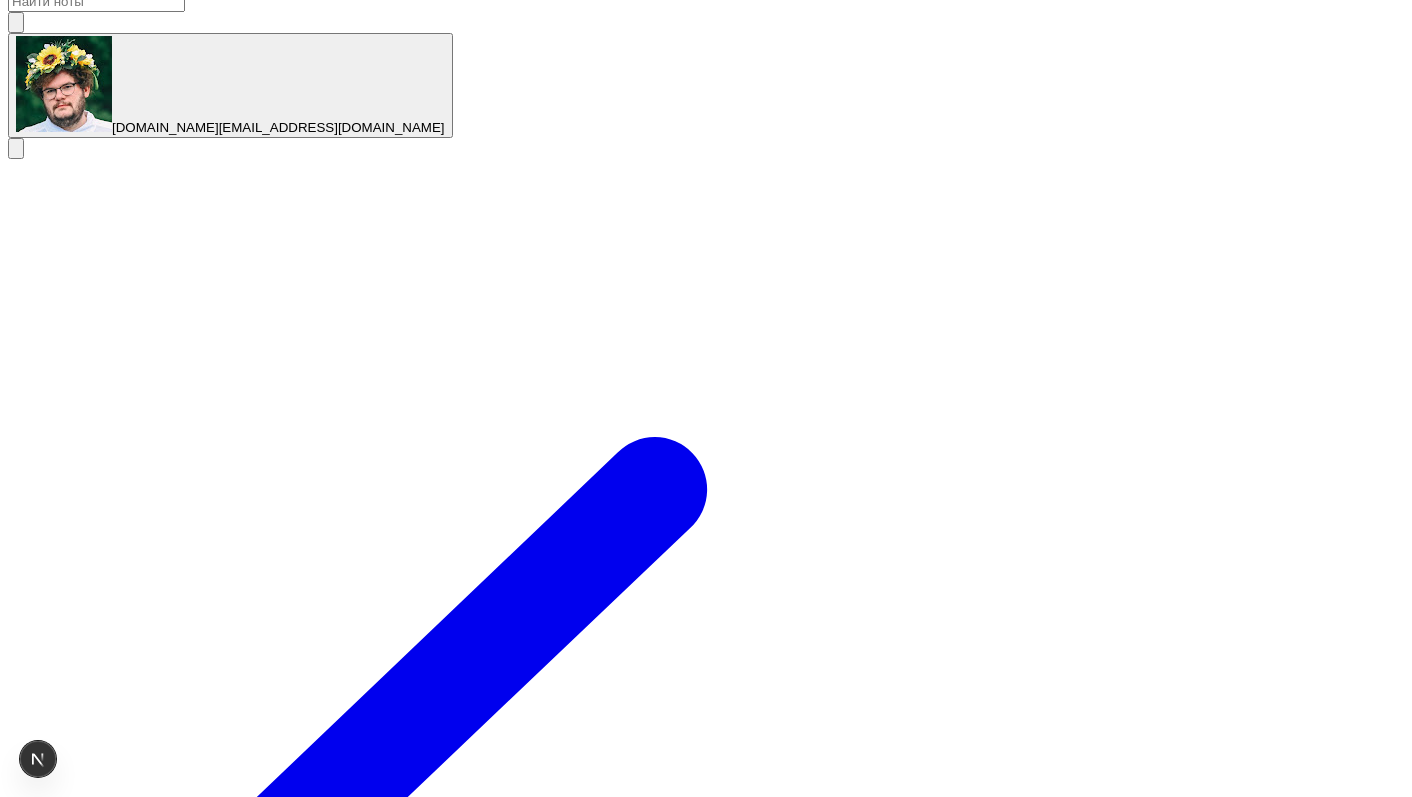 drag, startPoint x: 879, startPoint y: 324, endPoint x: 543, endPoint y: 299, distance: 336.92877 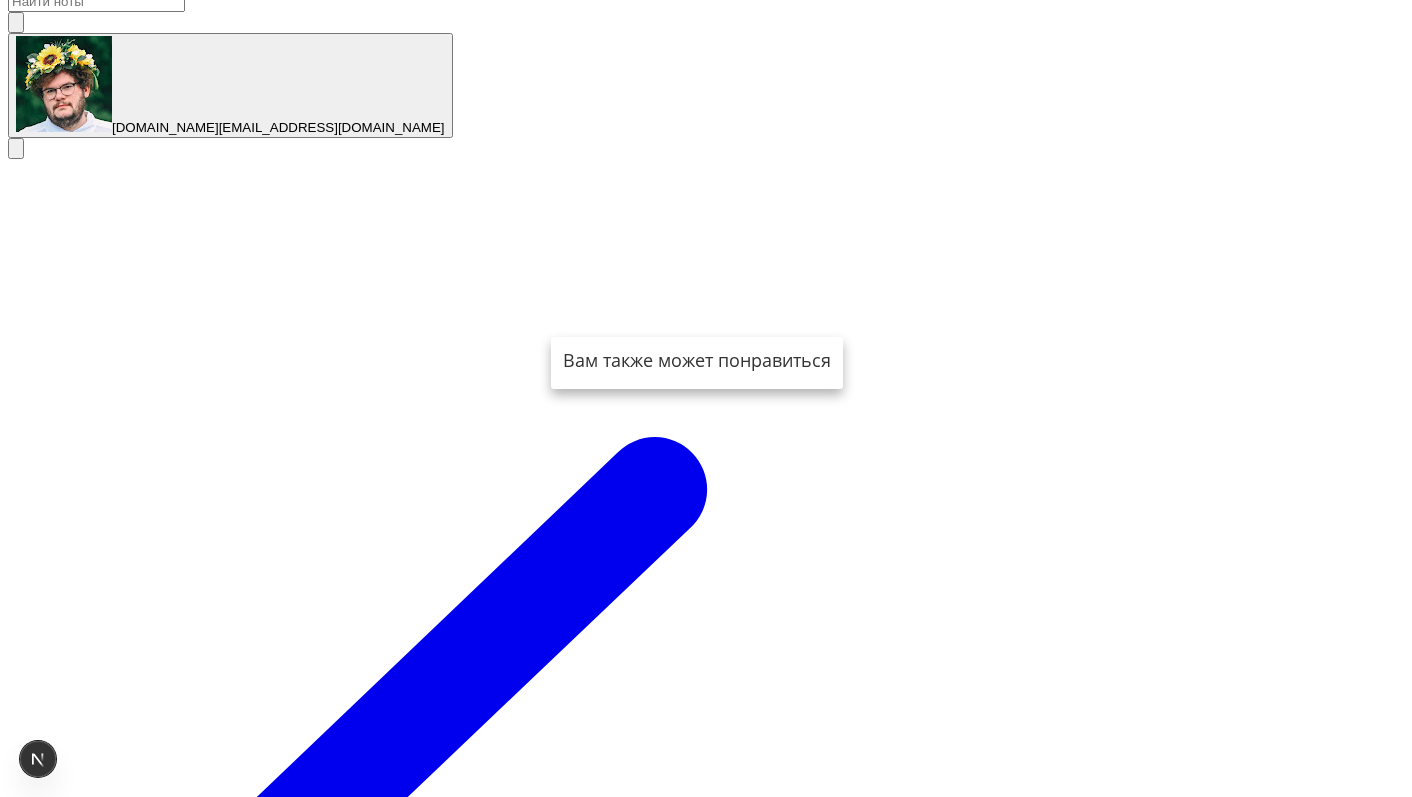 scroll, scrollTop: 1045, scrollLeft: 0, axis: vertical 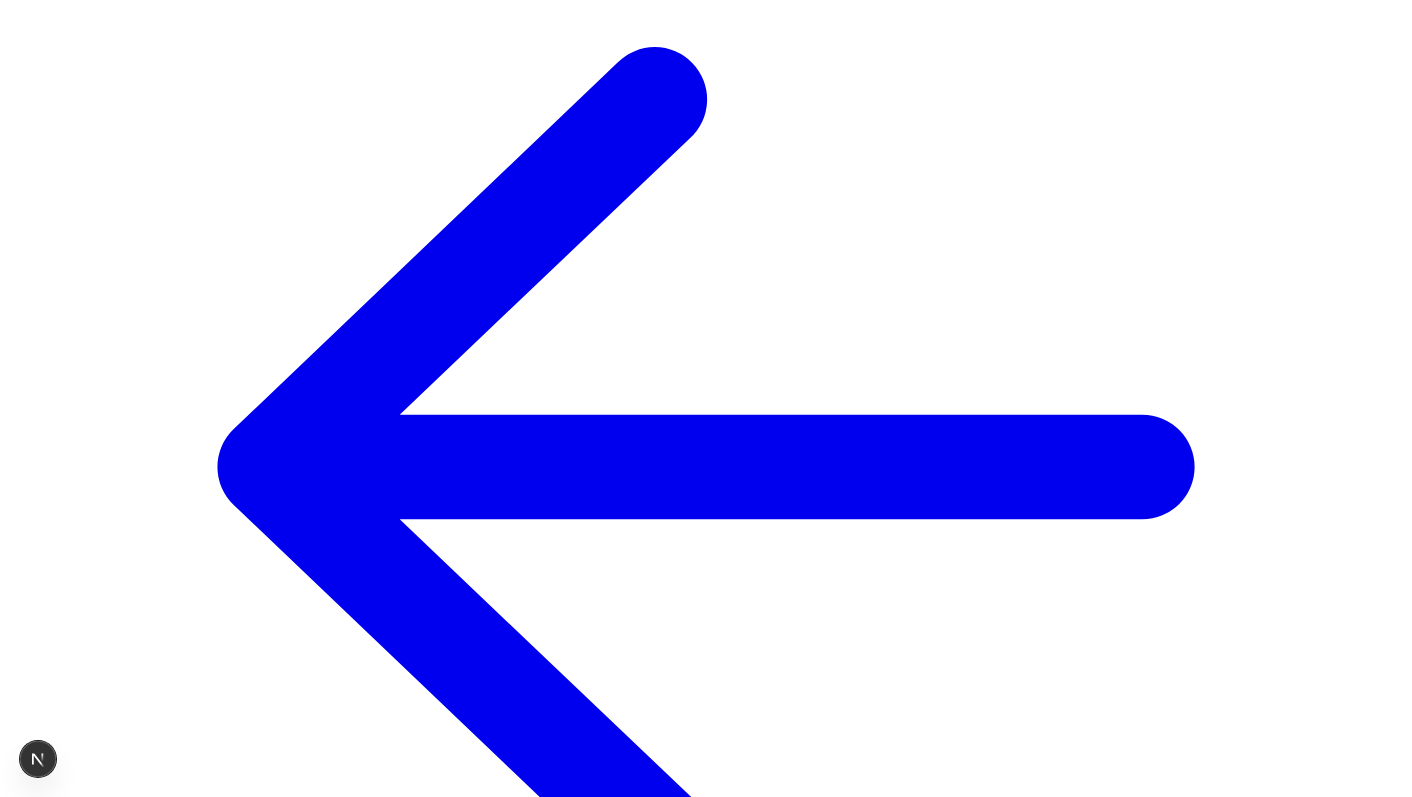 click on "В корзину € 2.00 EUR" at bounding box center (82, 27288) 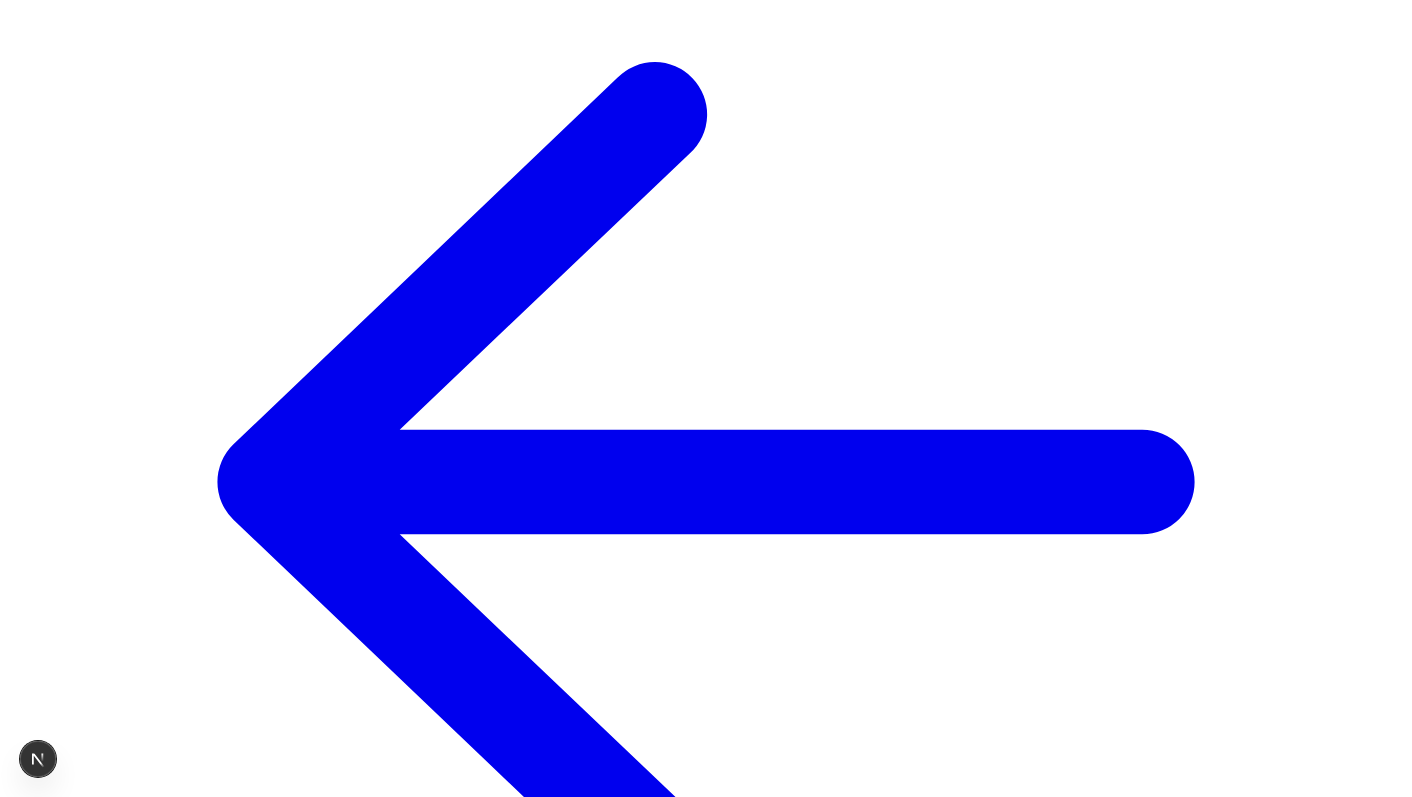 click 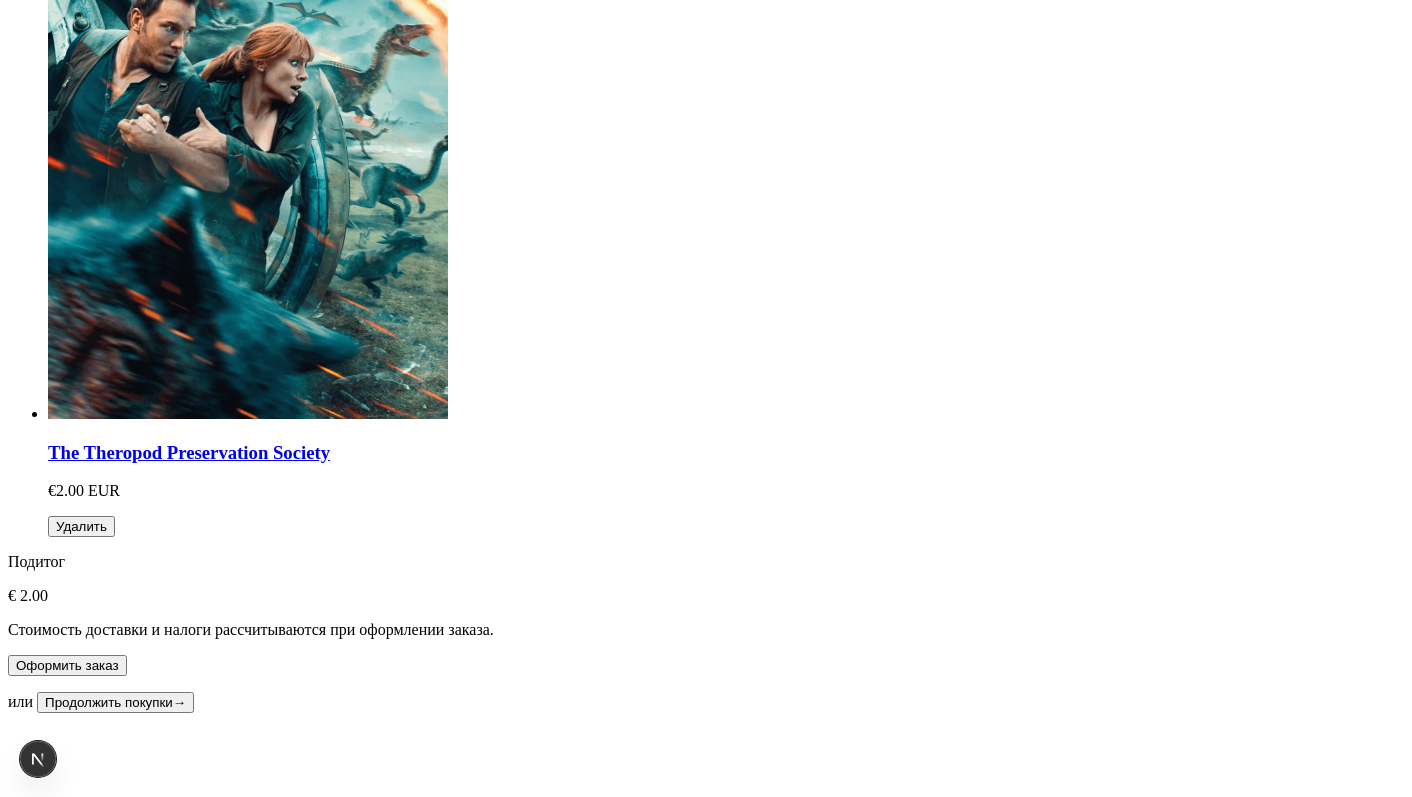 click on "Корзина The Theropod Preservation Society € 2.00   EUR Удалить Подитог €   2.00 Стоимость доставки и налоги рассчитываются при оформлении заказа. Оформить заказ или   Продолжить покупки  →" at bounding box center (706, 248) 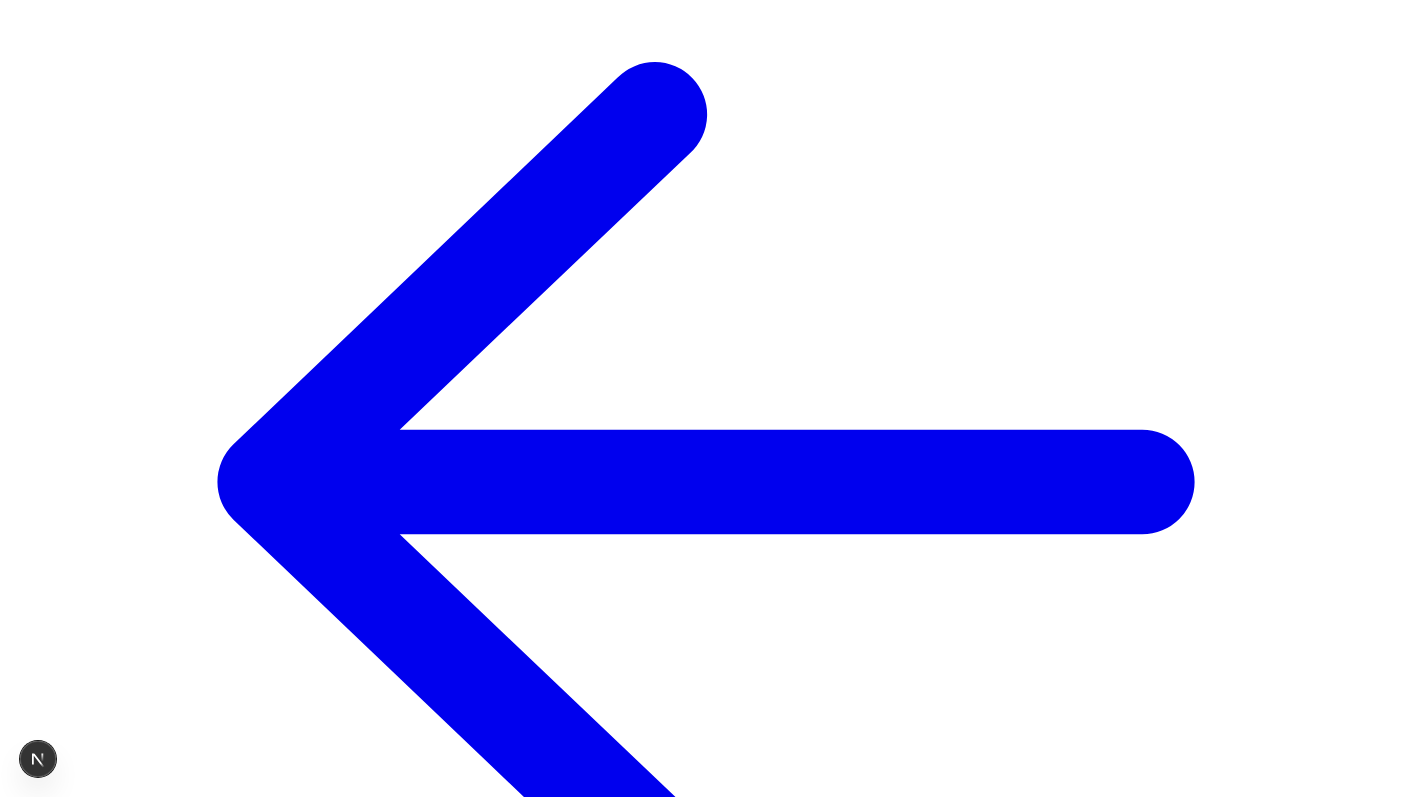 click on "В корзину € 3.00 EUR" at bounding box center (82, 28781) 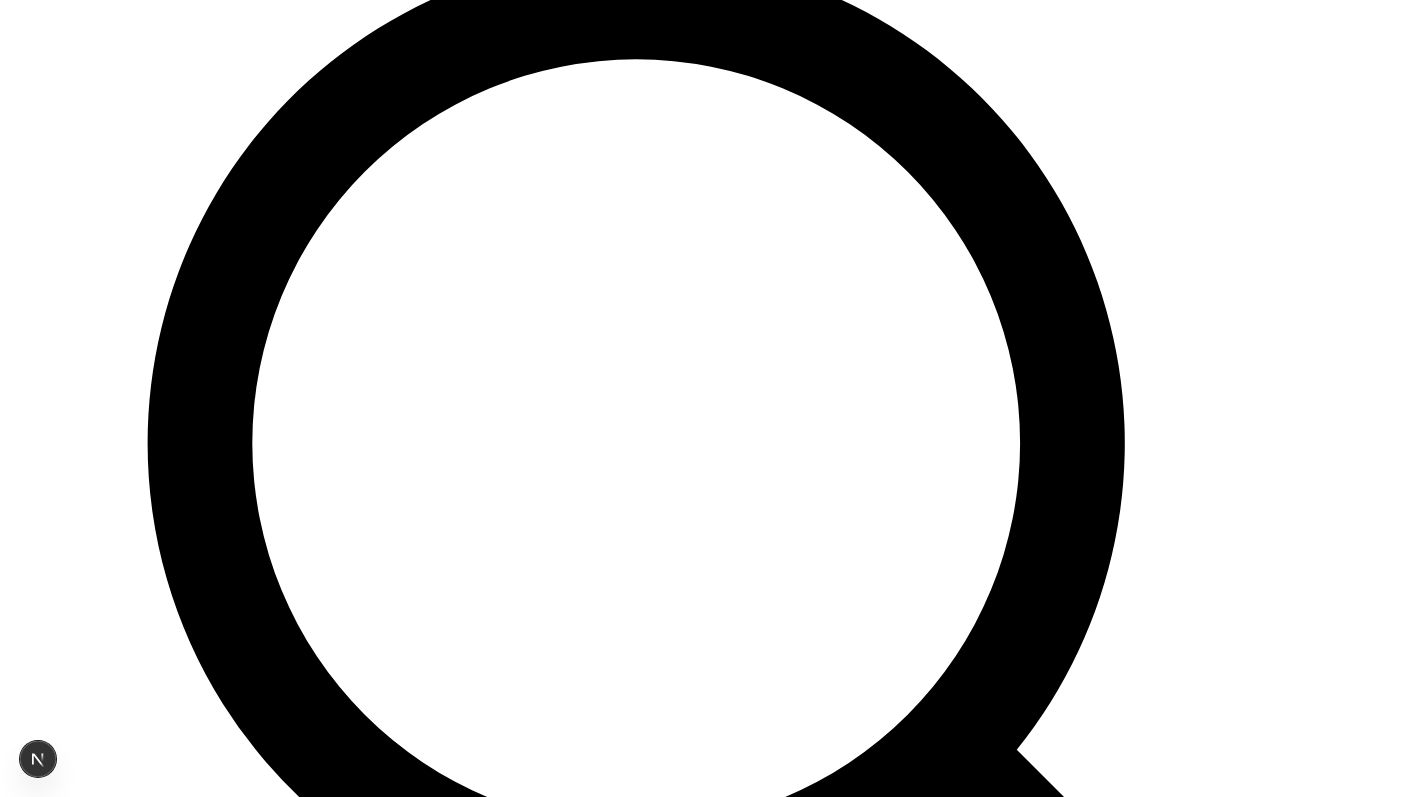 scroll, scrollTop: 231, scrollLeft: 0, axis: vertical 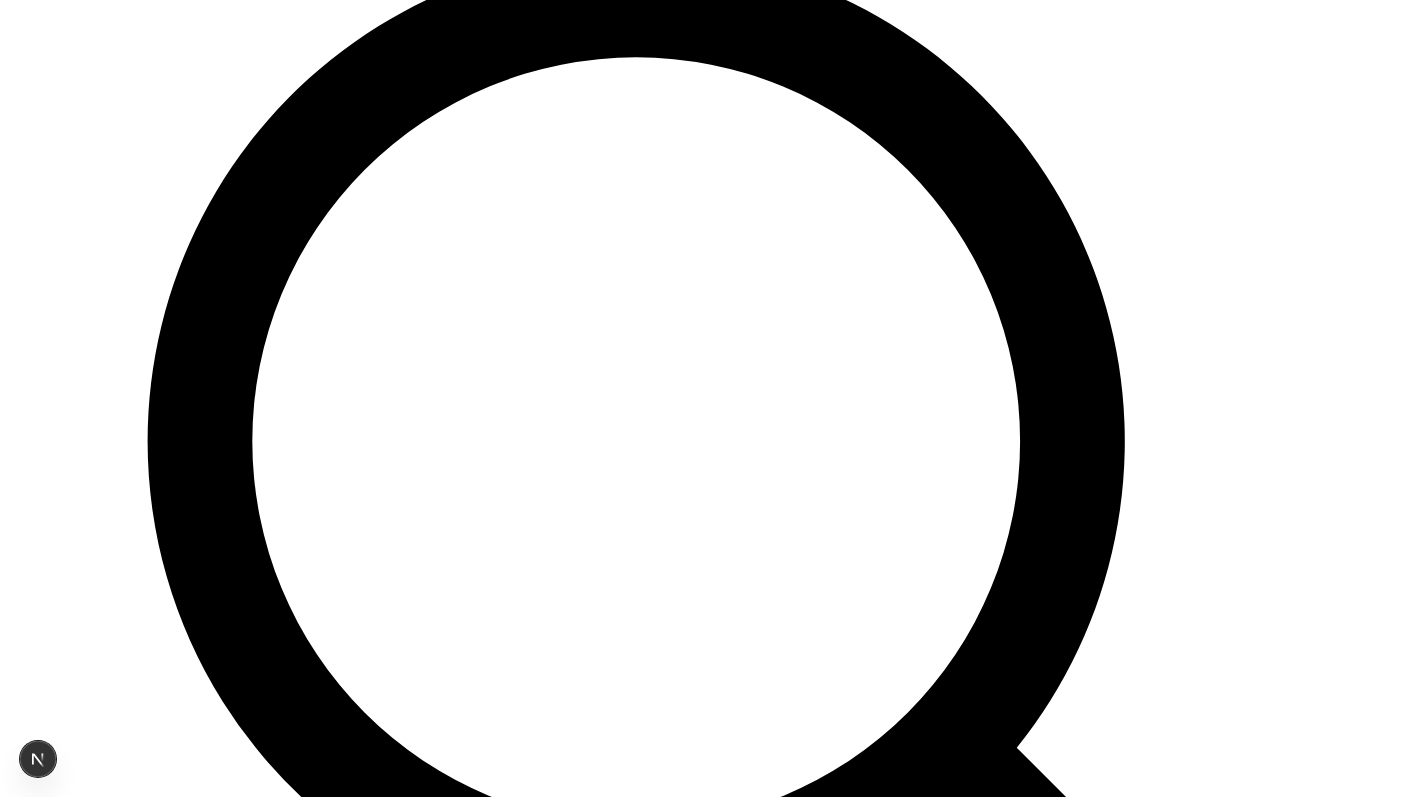 click on "В корзину € 3.00 EUR" at bounding box center [82, 14242] 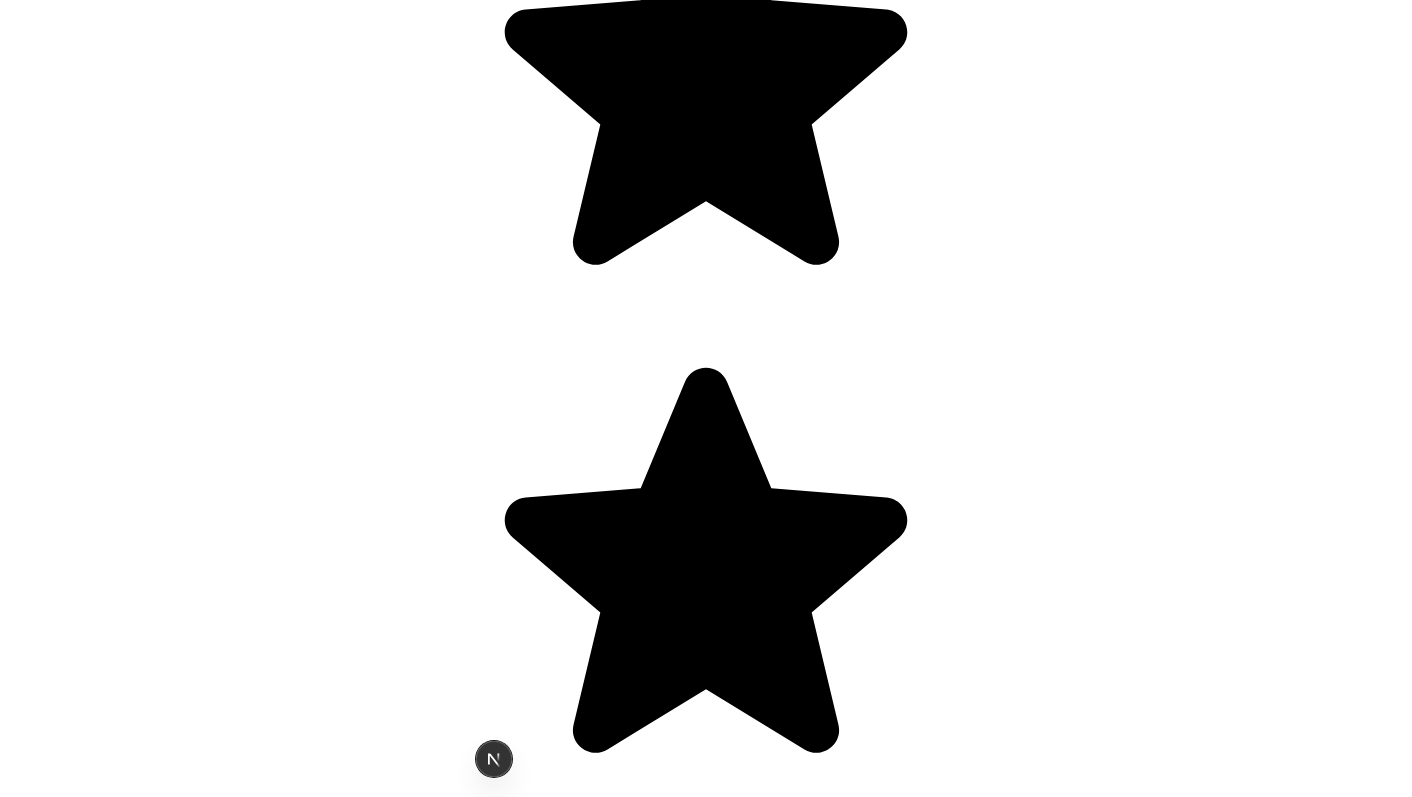 scroll, scrollTop: 2015, scrollLeft: 0, axis: vertical 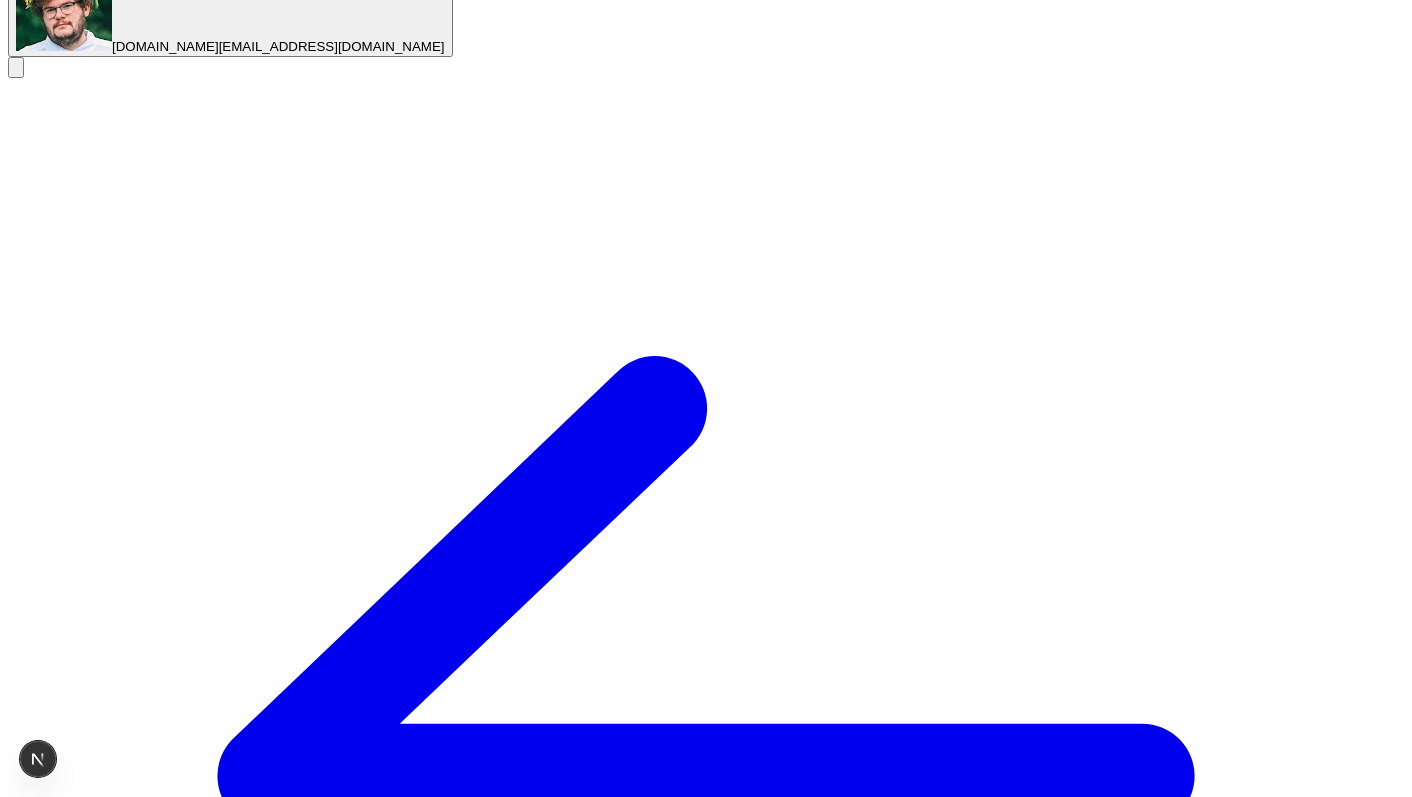 drag, startPoint x: 856, startPoint y: 287, endPoint x: 553, endPoint y: 292, distance: 303.04126 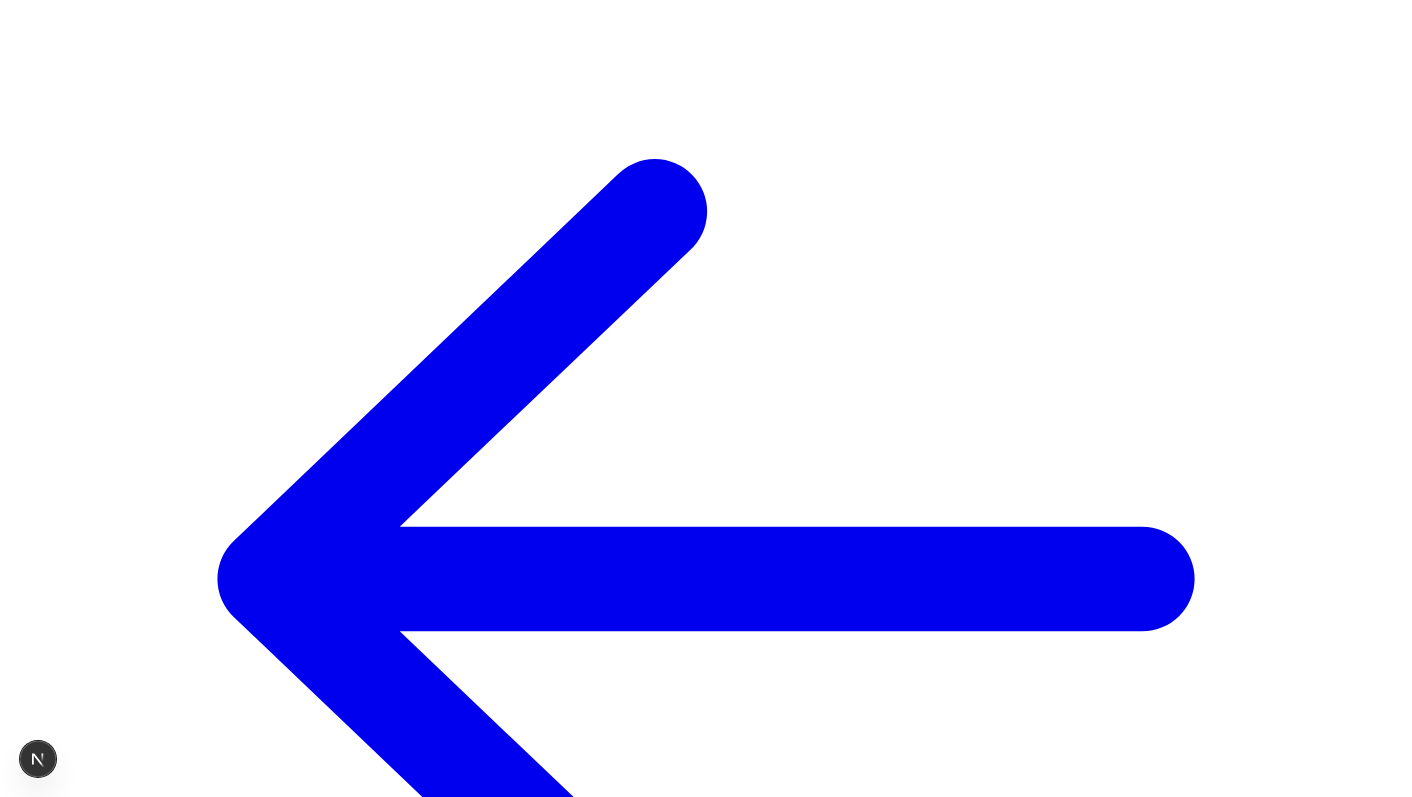 scroll, scrollTop: 1733, scrollLeft: 0, axis: vertical 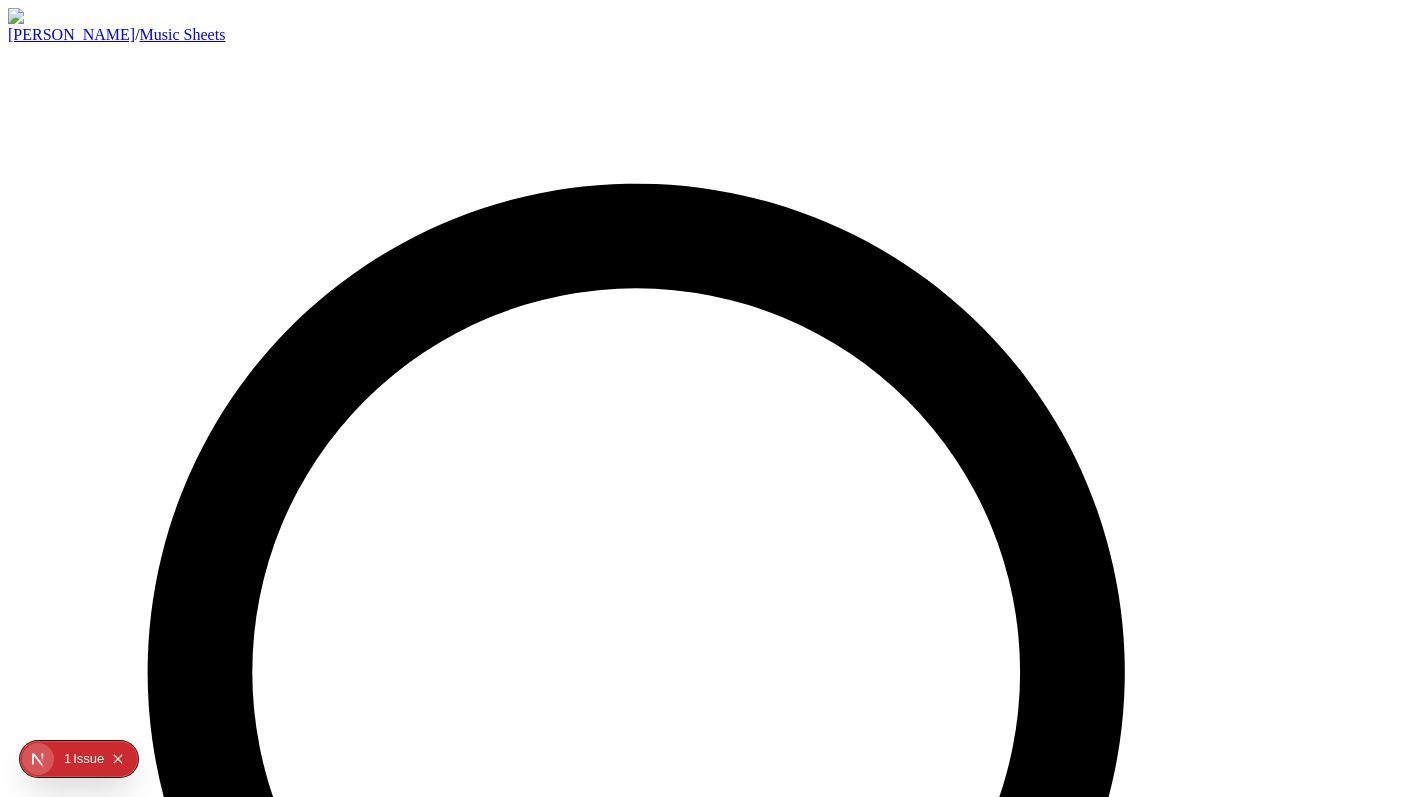 click on "0 1   Issue" 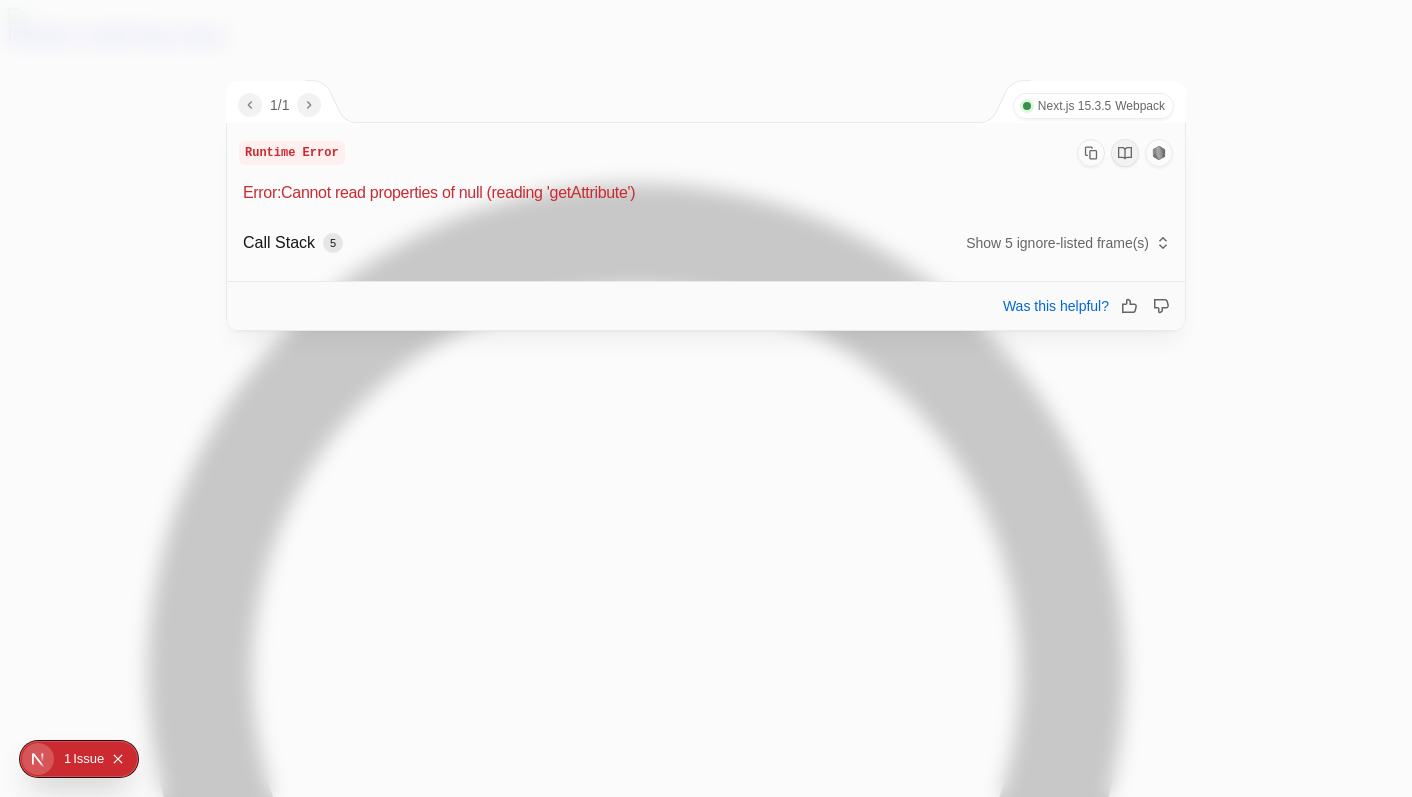 click 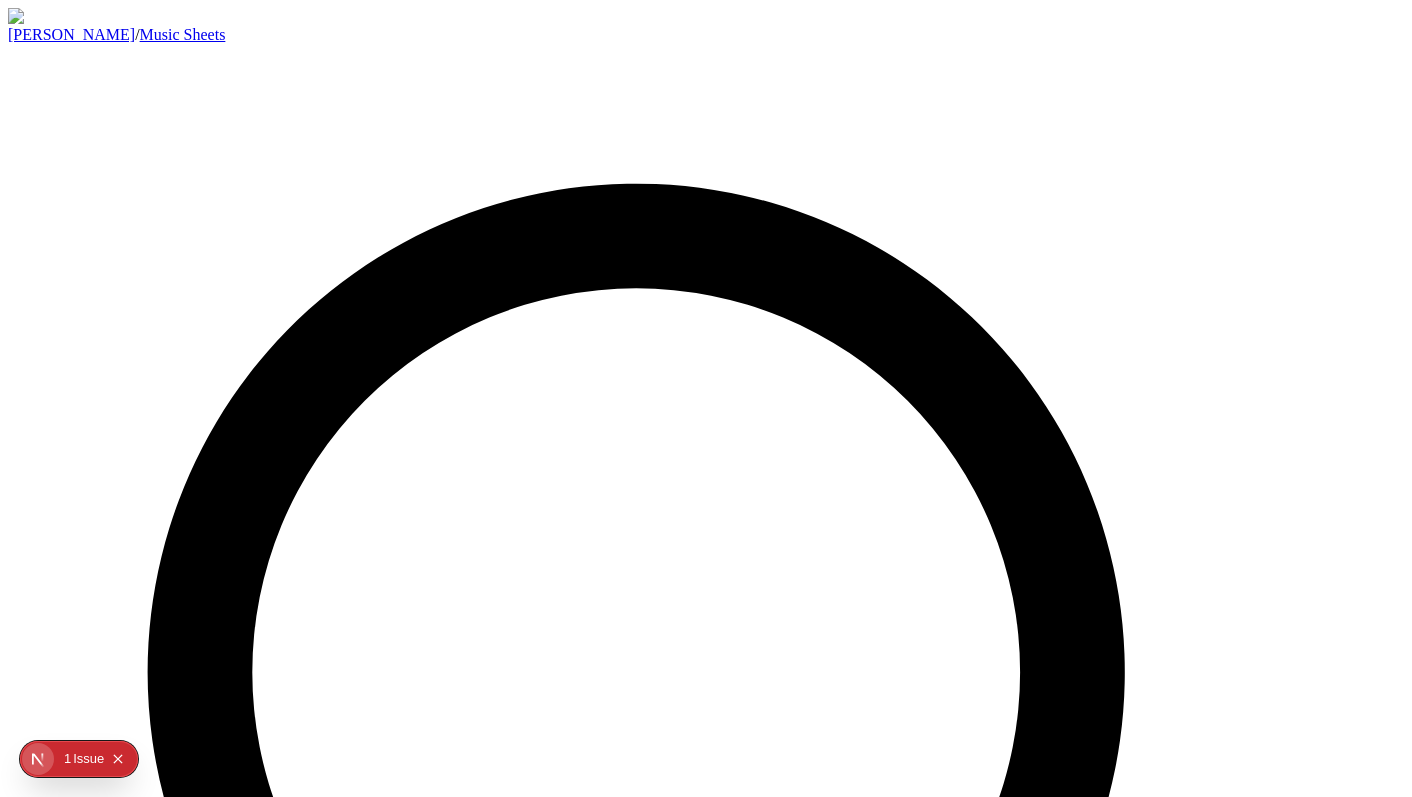 click on "[PERSON_NAME]" at bounding box center (71, 34) 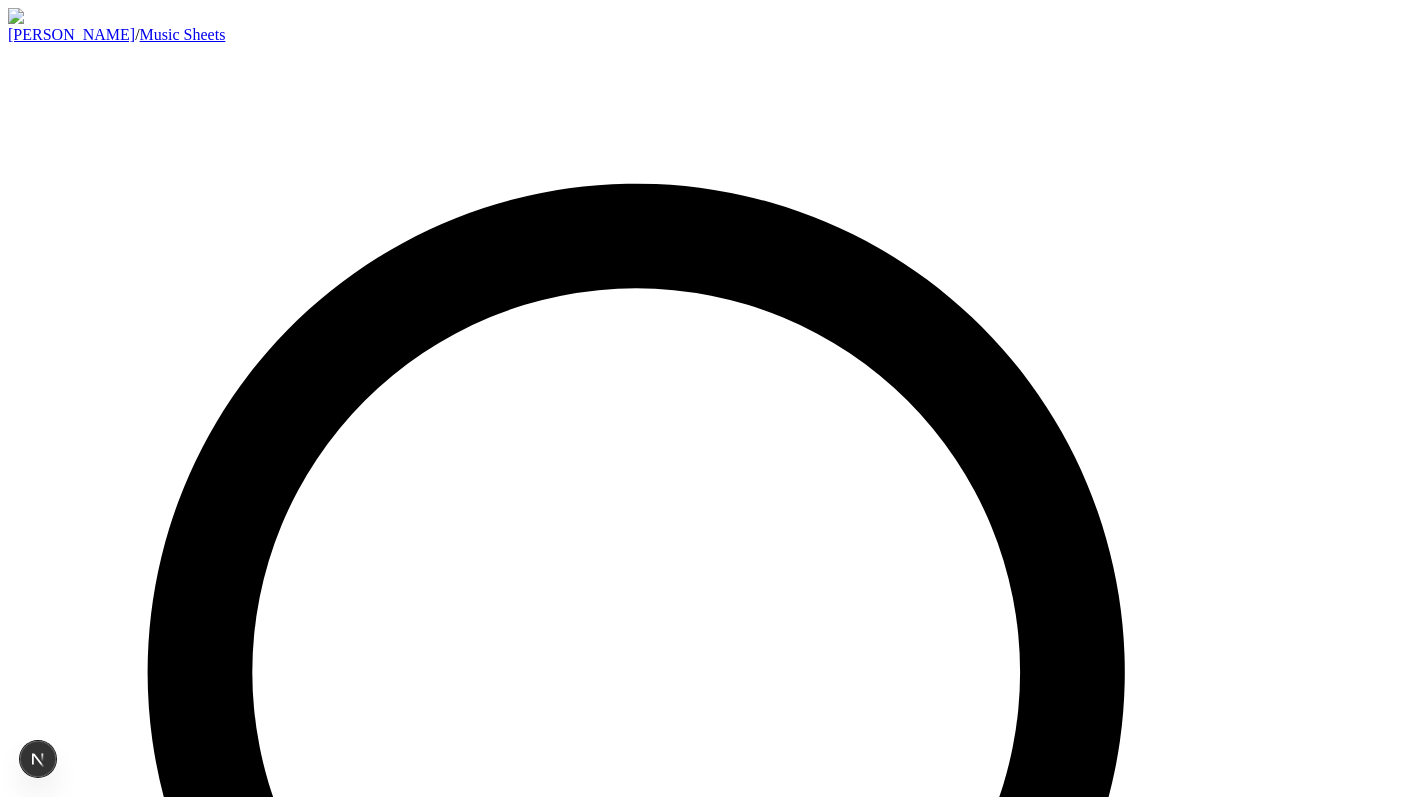 scroll, scrollTop: 0, scrollLeft: 0, axis: both 